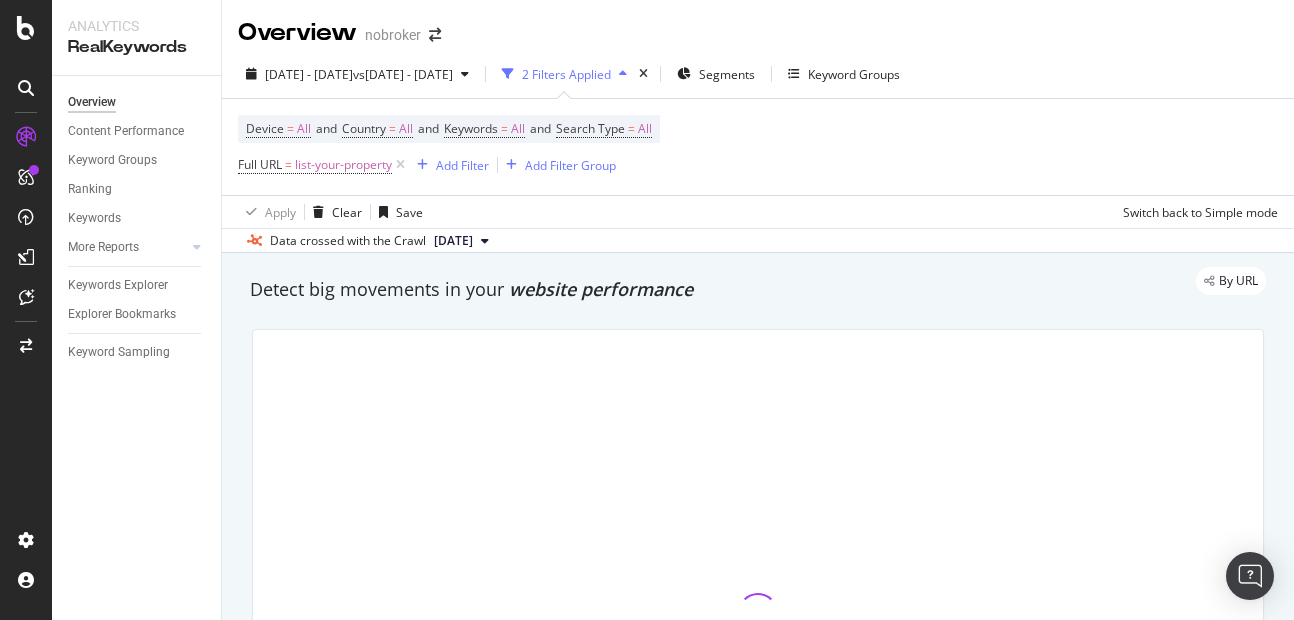scroll, scrollTop: 0, scrollLeft: 0, axis: both 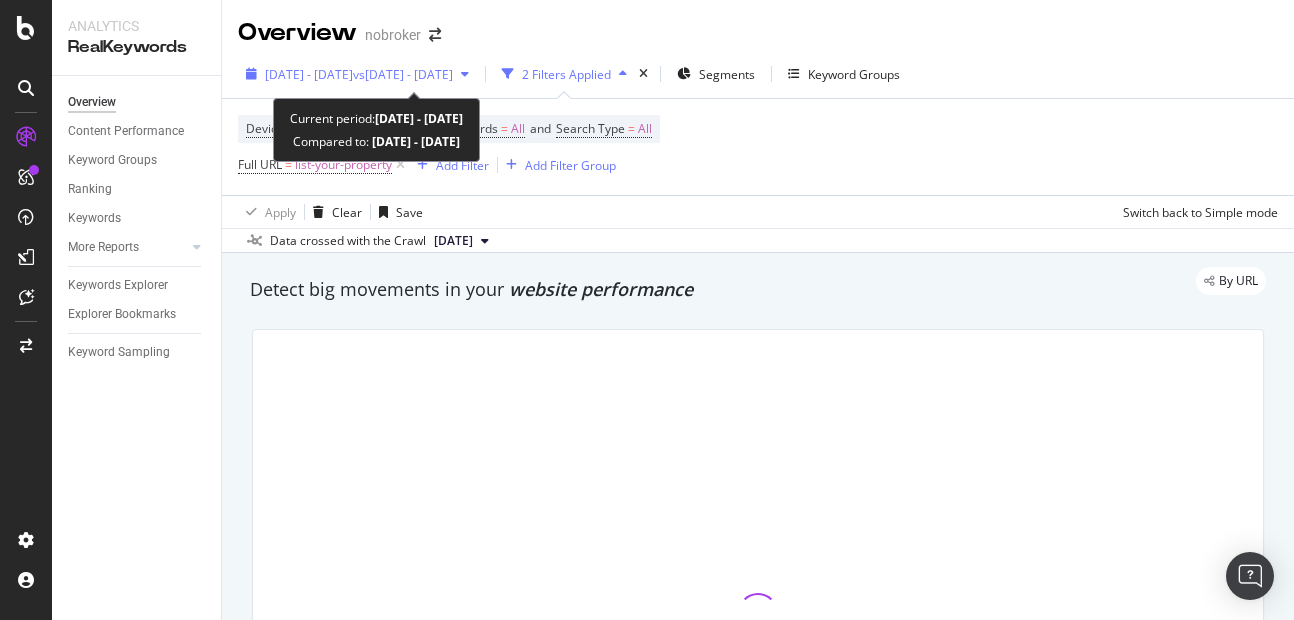 click on "[DATE] - [DATE]" at bounding box center (309, 74) 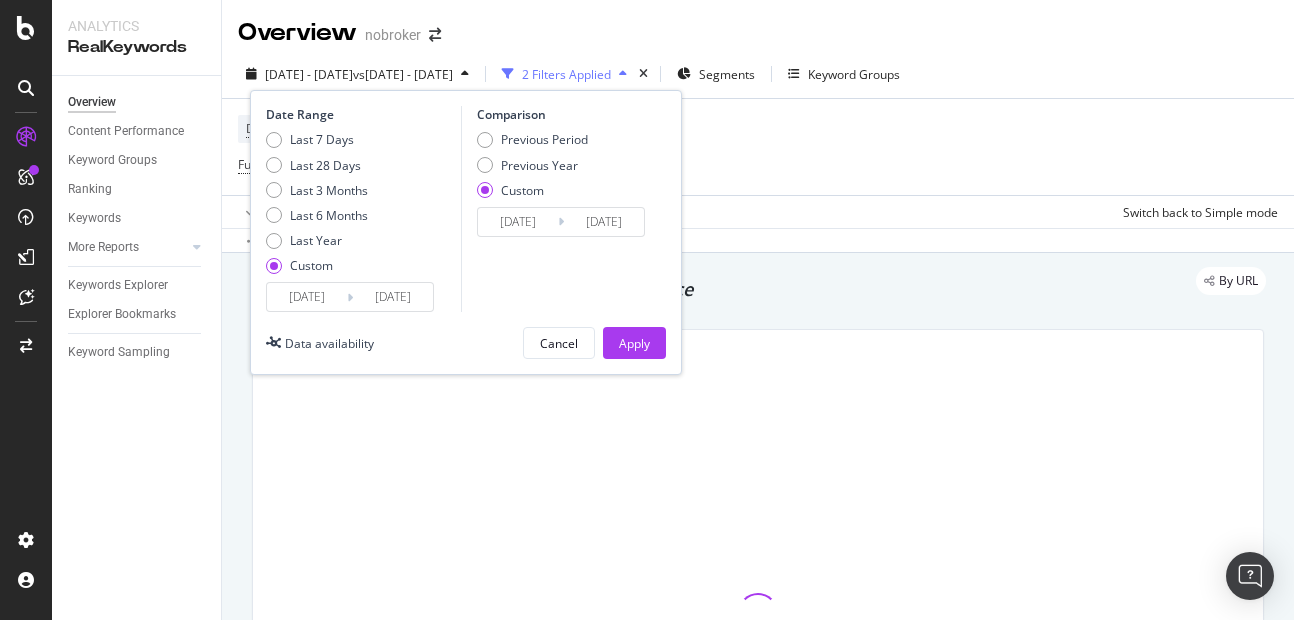 click on "[DATE]" at bounding box center [393, 297] 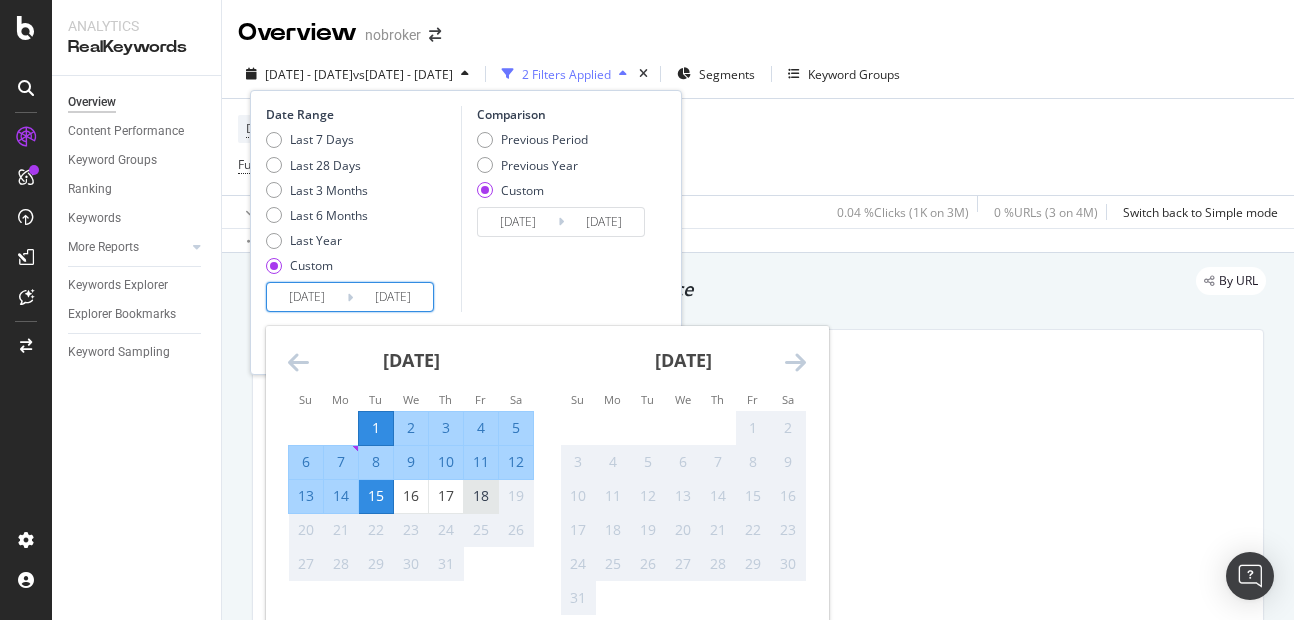 click on "18" at bounding box center [481, 496] 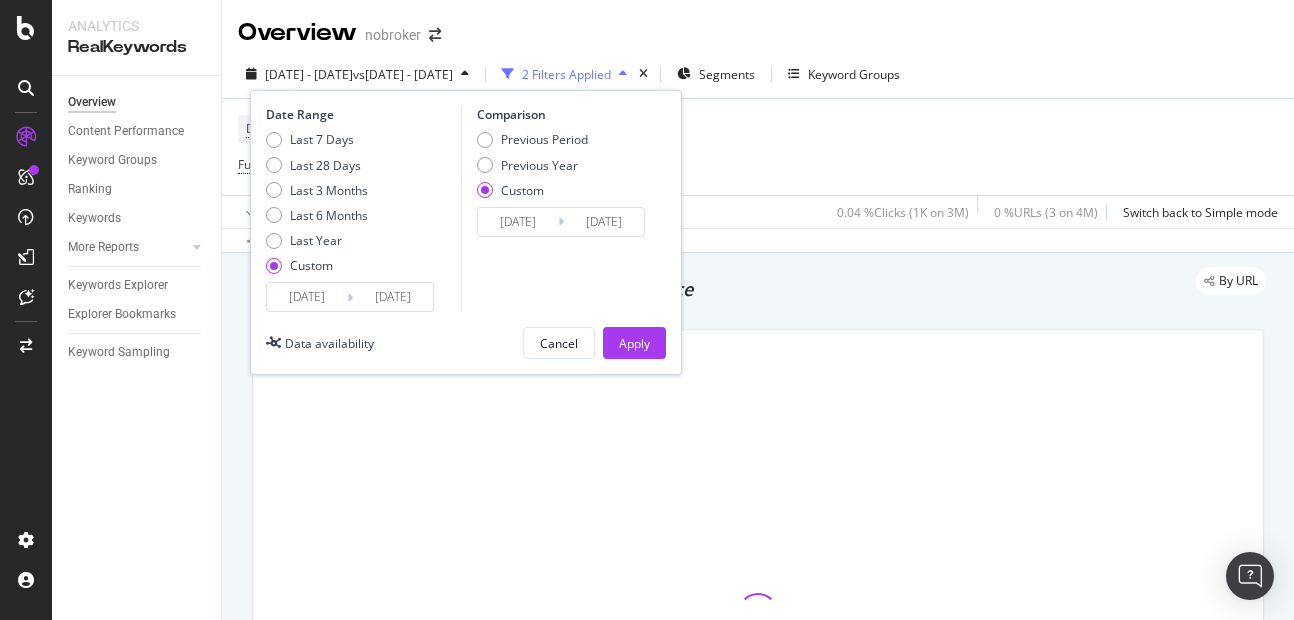 type on "[DATE]" 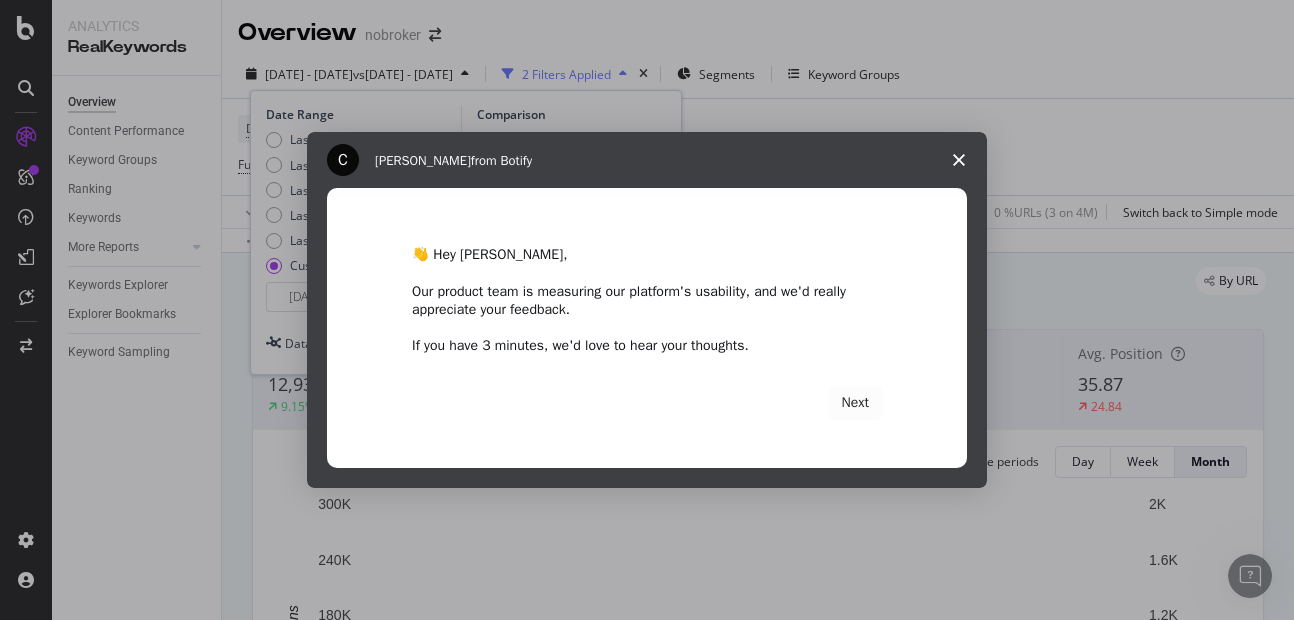 scroll, scrollTop: 0, scrollLeft: 0, axis: both 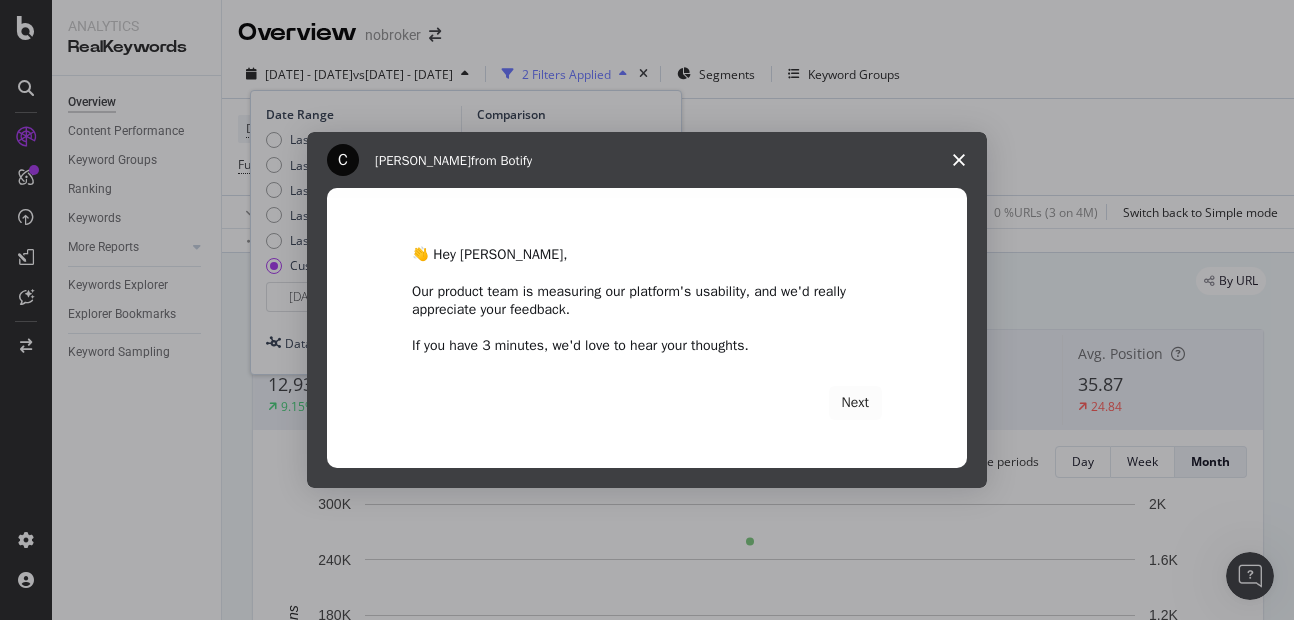 click at bounding box center [959, 160] 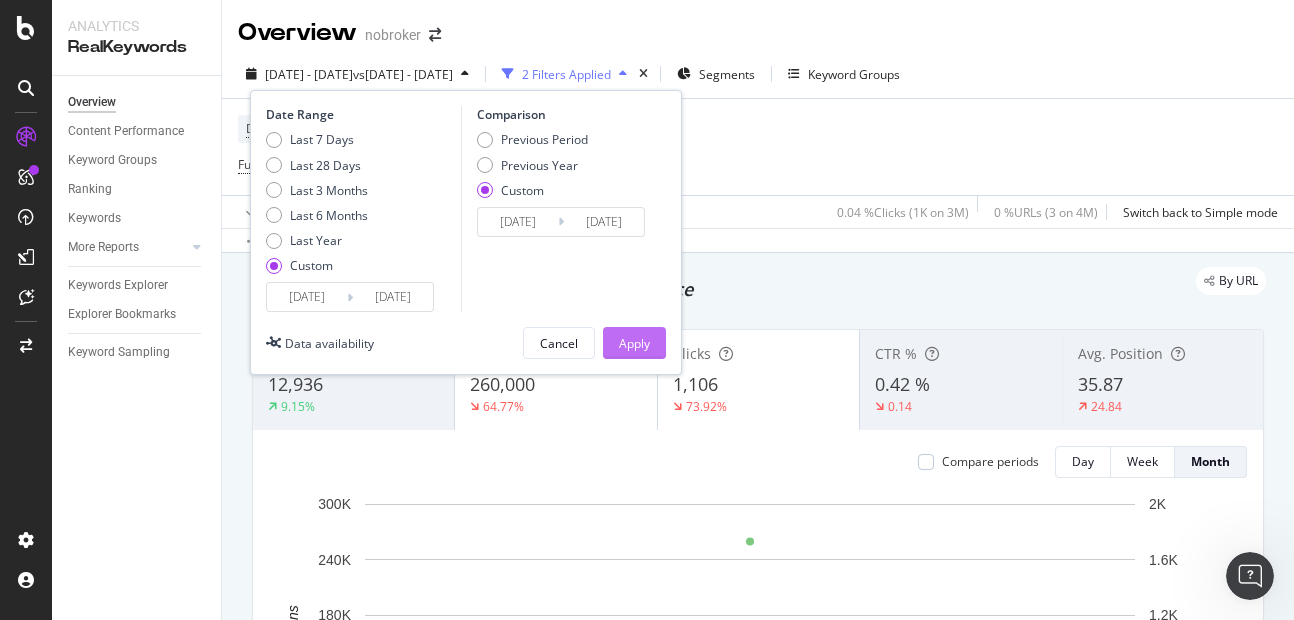 click on "Apply" at bounding box center (634, 343) 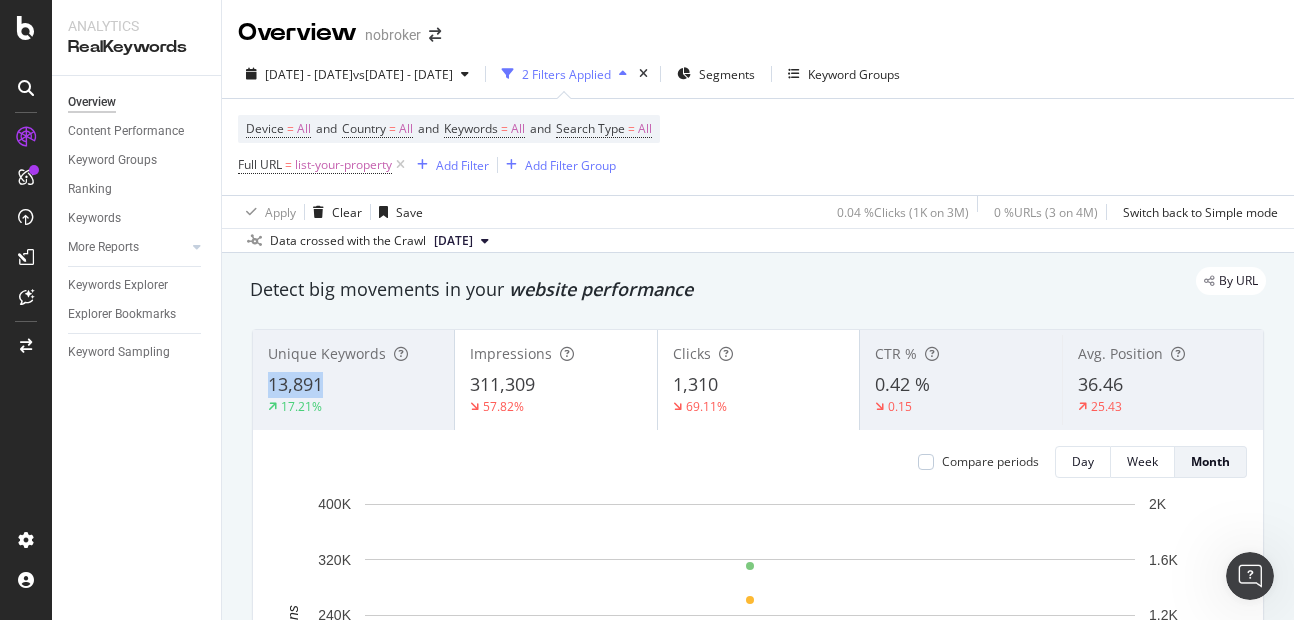 copy on "13,891" 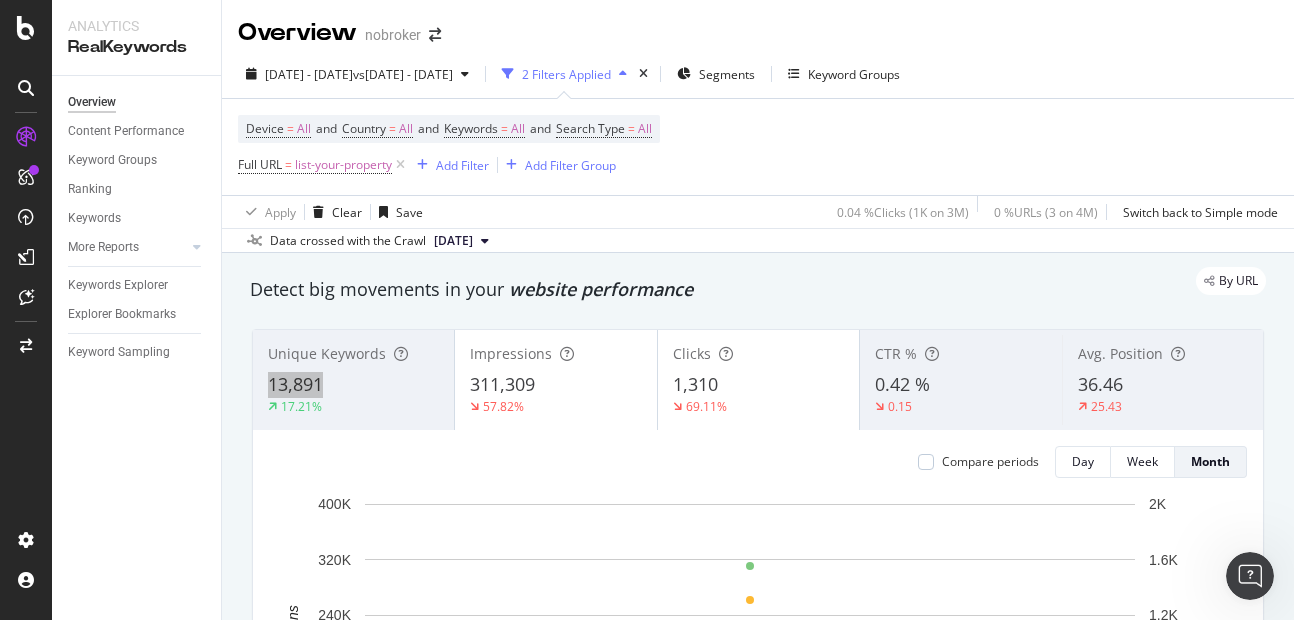 drag, startPoint x: 271, startPoint y: 377, endPoint x: 345, endPoint y: 382, distance: 74.168724 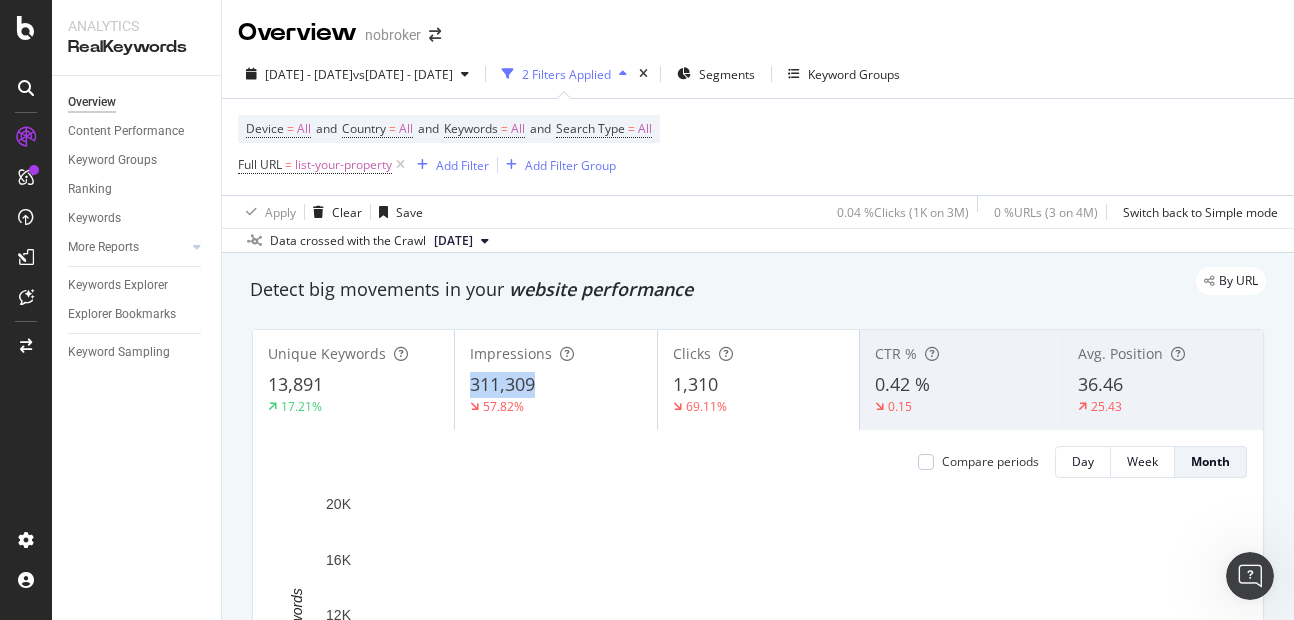 copy on "311,309" 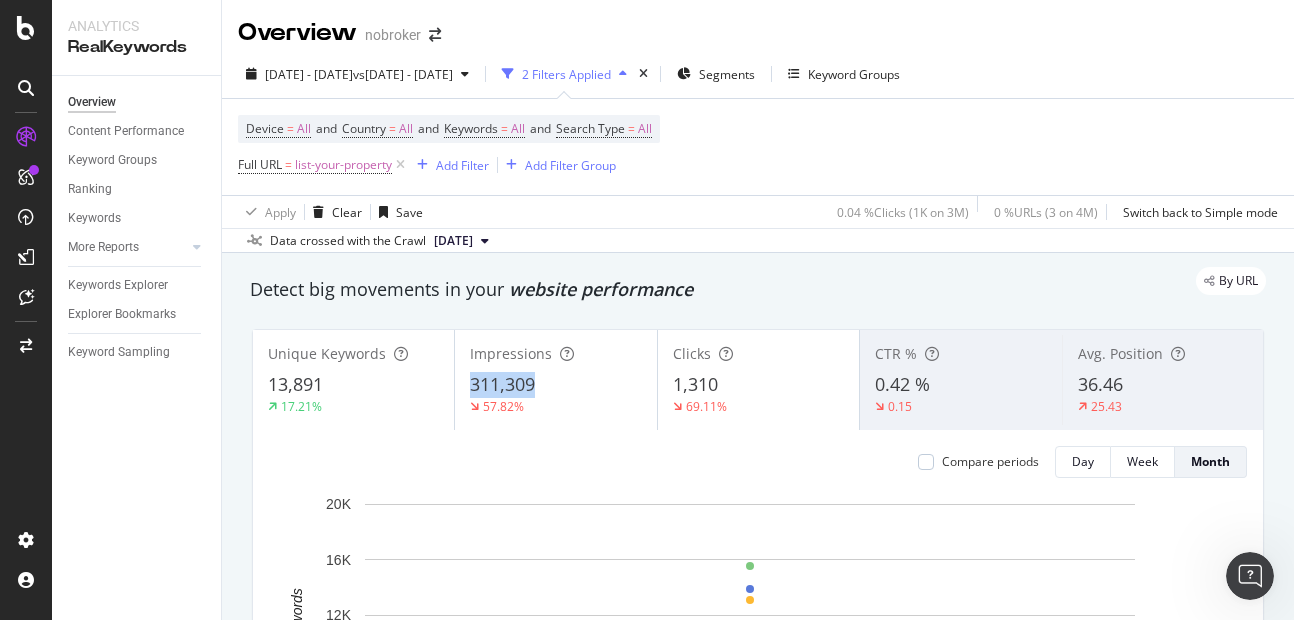 drag, startPoint x: 457, startPoint y: 369, endPoint x: 546, endPoint y: 381, distance: 89.80534 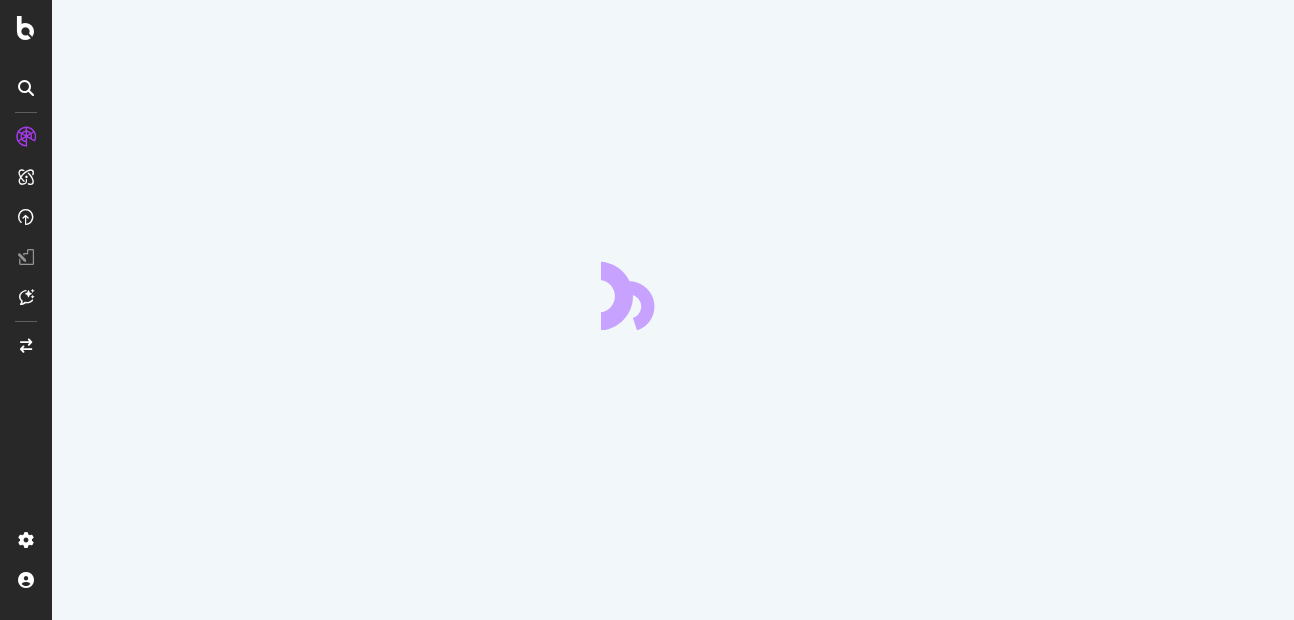 scroll, scrollTop: 0, scrollLeft: 0, axis: both 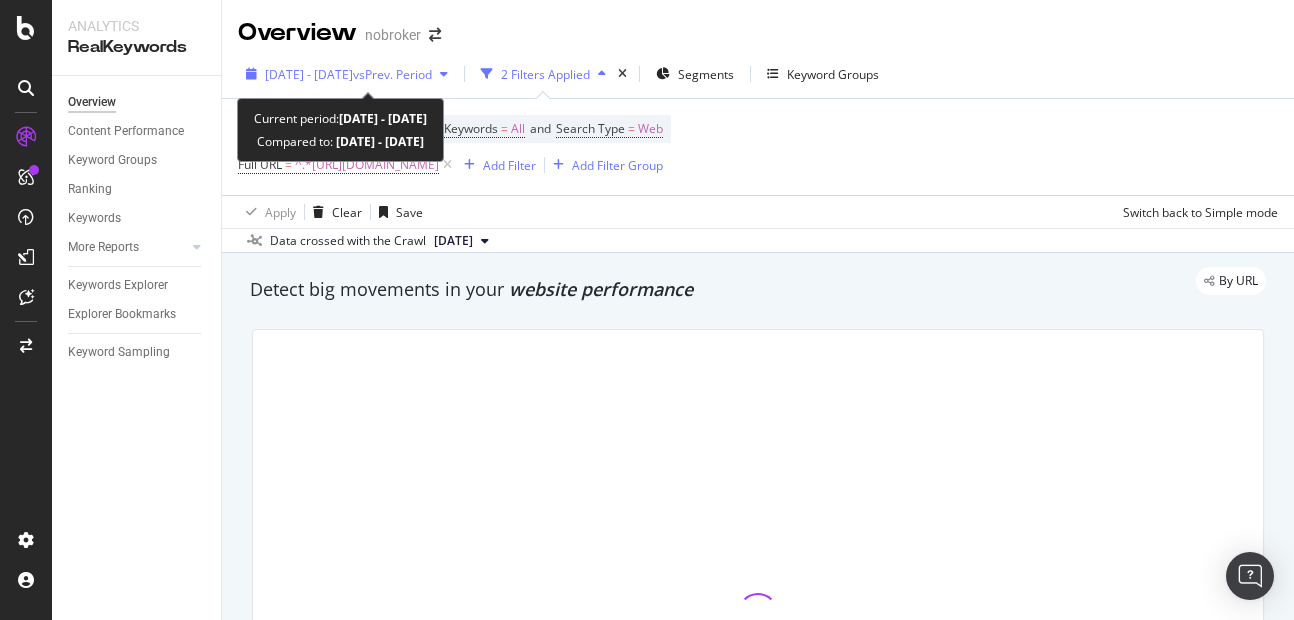 click on "[DATE] - [DATE]" at bounding box center [309, 74] 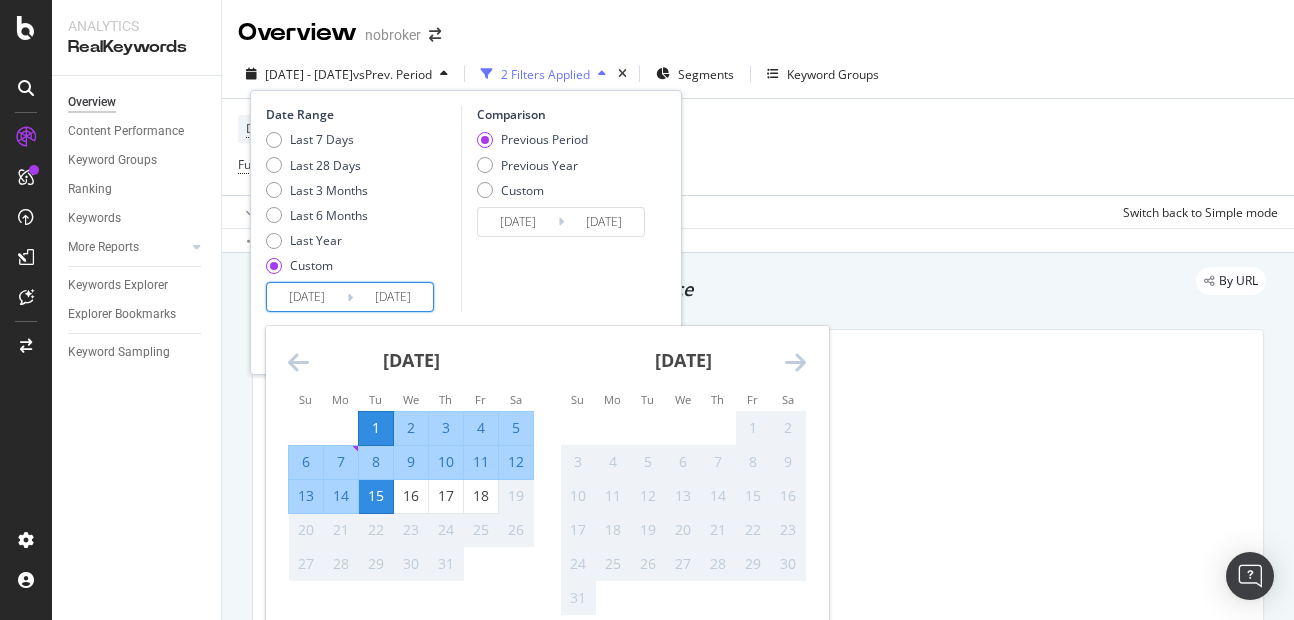 click on "[DATE]" at bounding box center [393, 297] 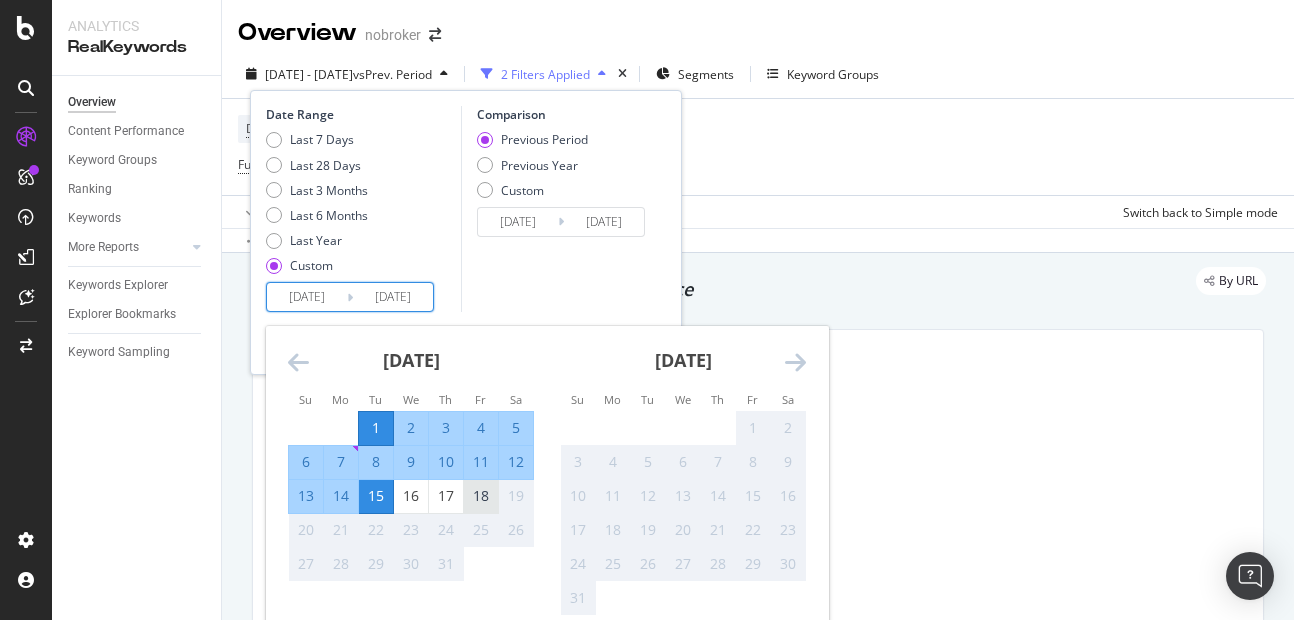 click on "18" at bounding box center [481, 496] 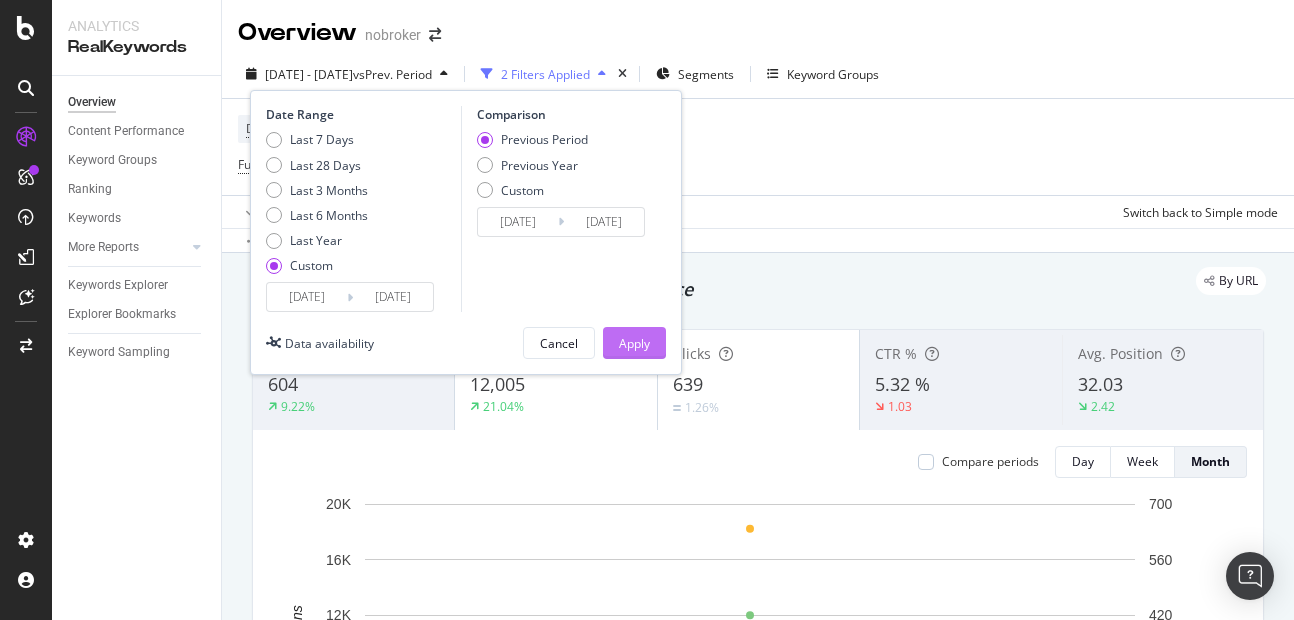 click on "Apply" at bounding box center [634, 343] 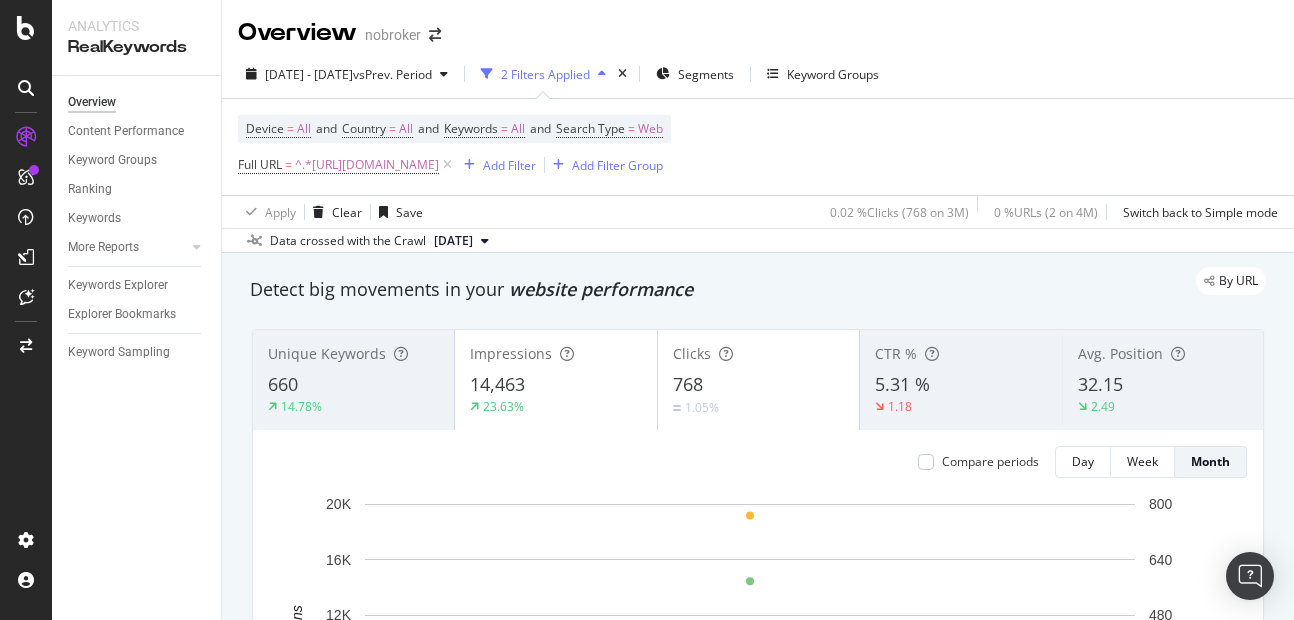 drag, startPoint x: 269, startPoint y: 385, endPoint x: 228, endPoint y: 374, distance: 42.44997 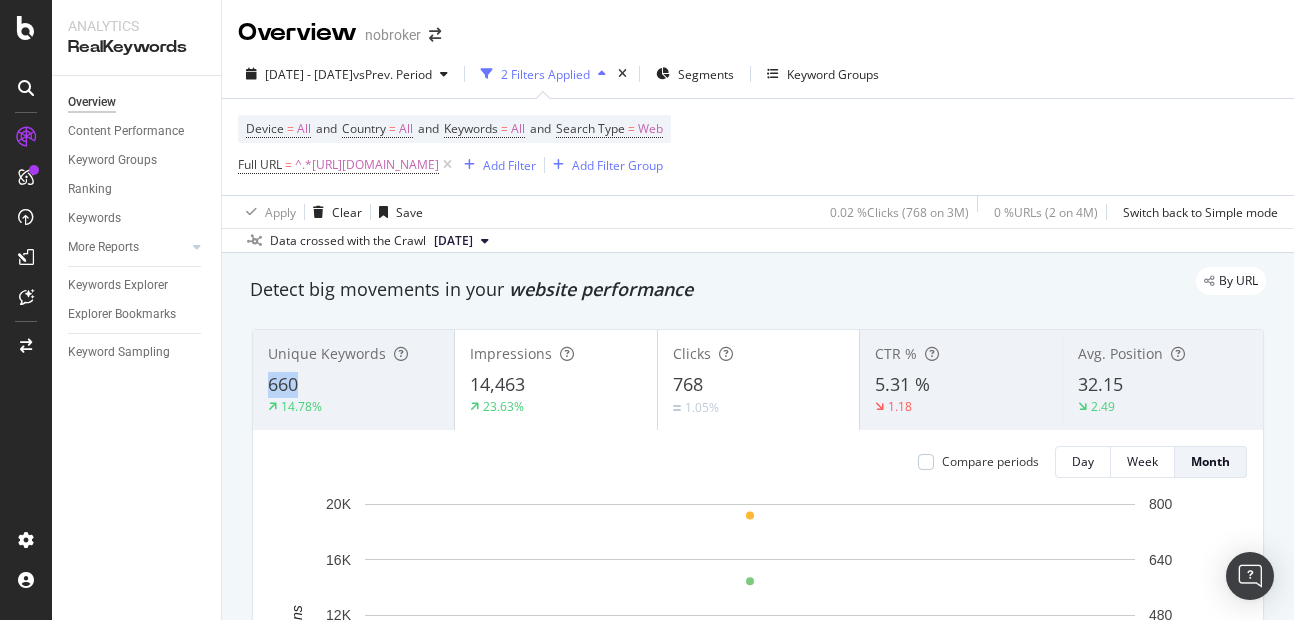 copy on "660" 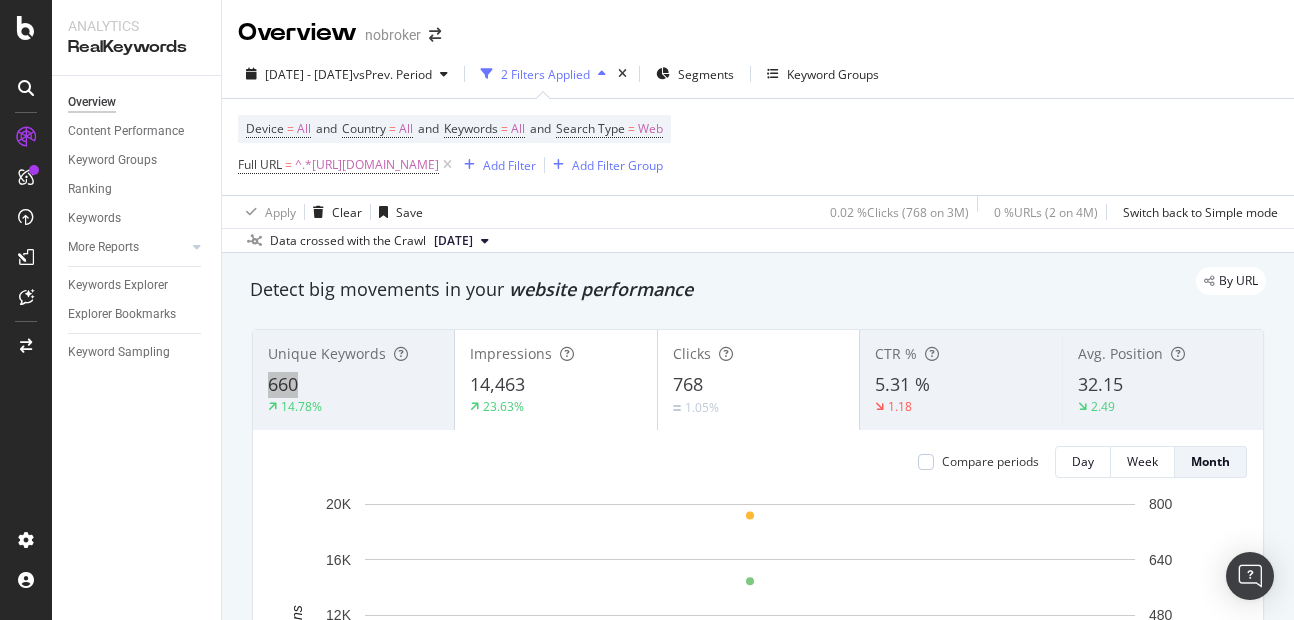 drag, startPoint x: 265, startPoint y: 380, endPoint x: 307, endPoint y: 388, distance: 42.755116 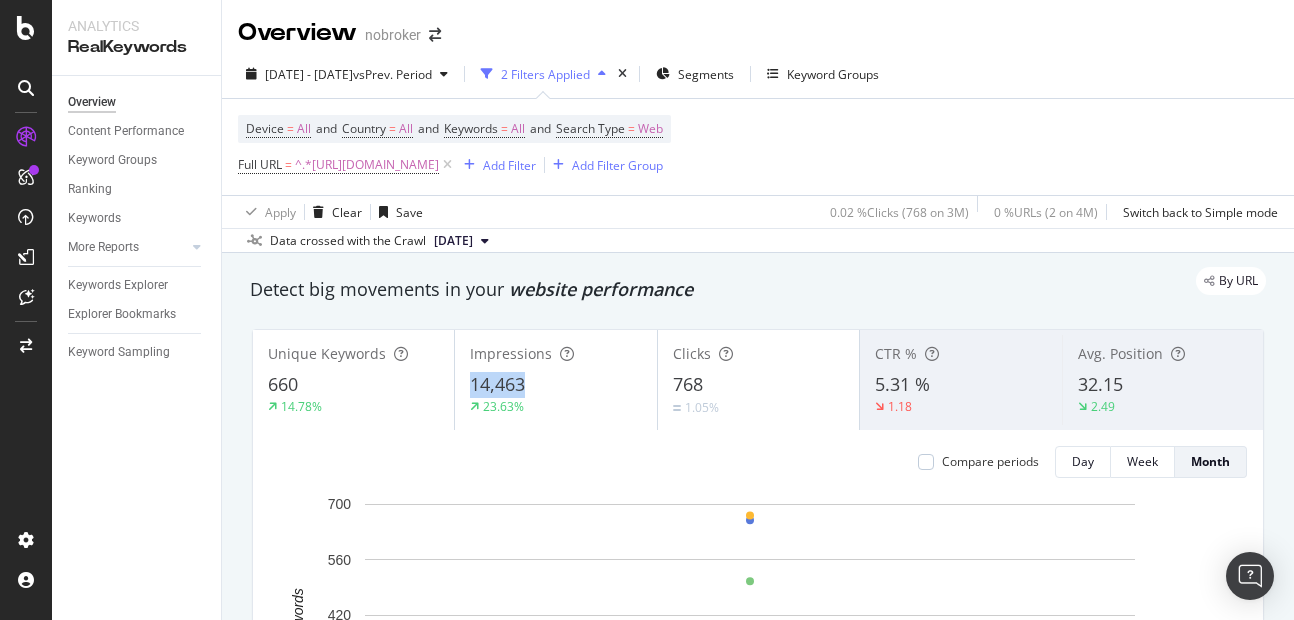copy on "14,463" 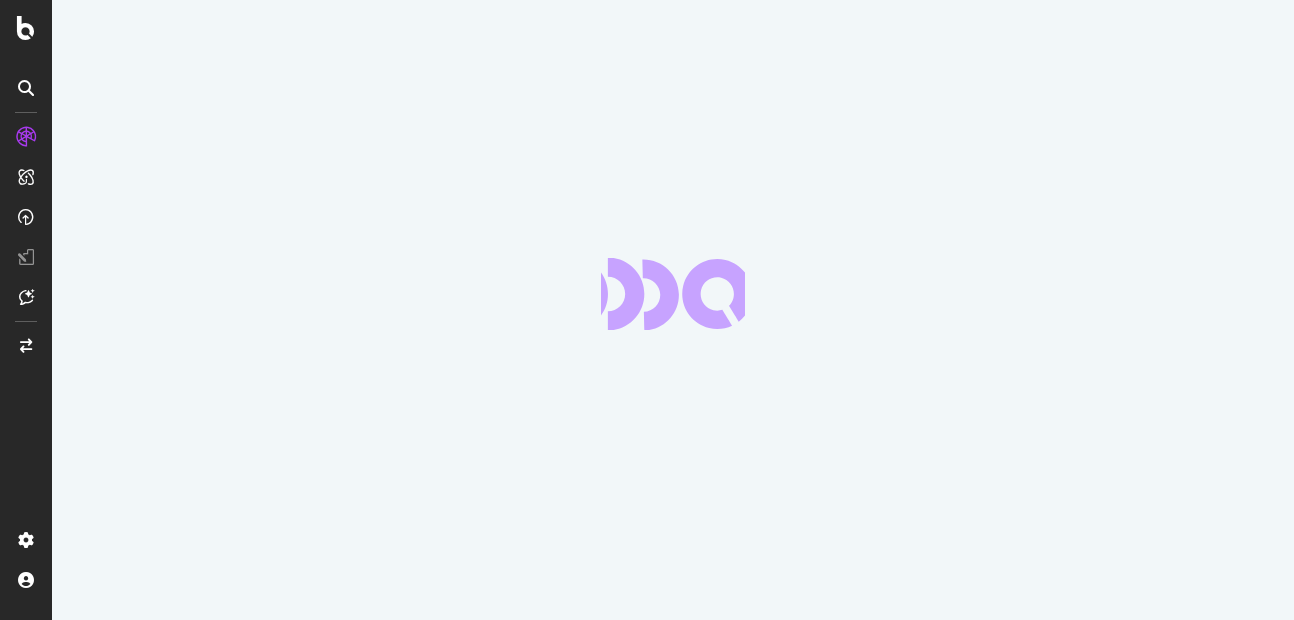 scroll, scrollTop: 0, scrollLeft: 0, axis: both 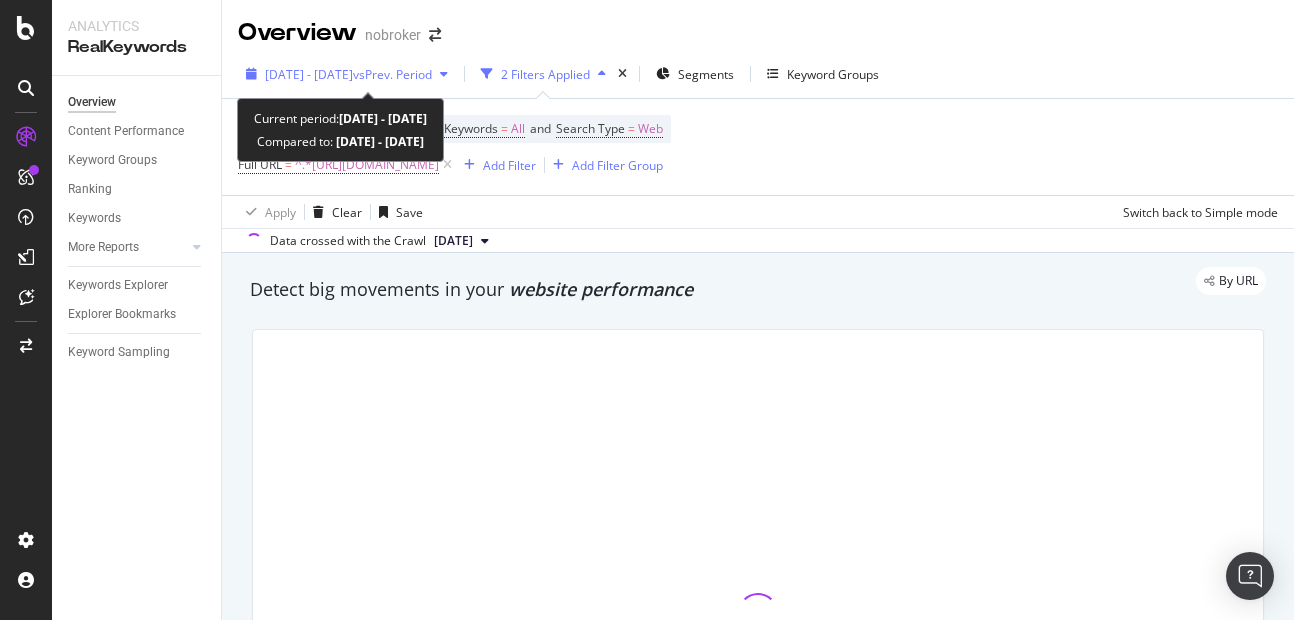click on "[DATE] - [DATE]" at bounding box center (309, 74) 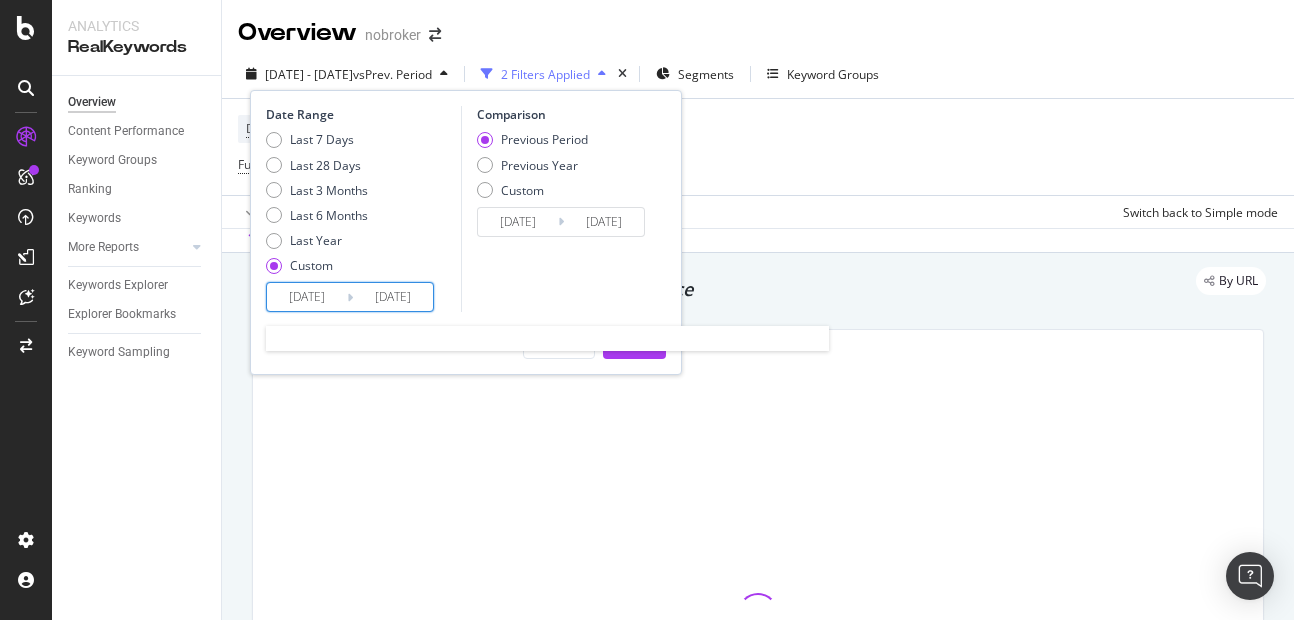 click on "[DATE]" at bounding box center (393, 297) 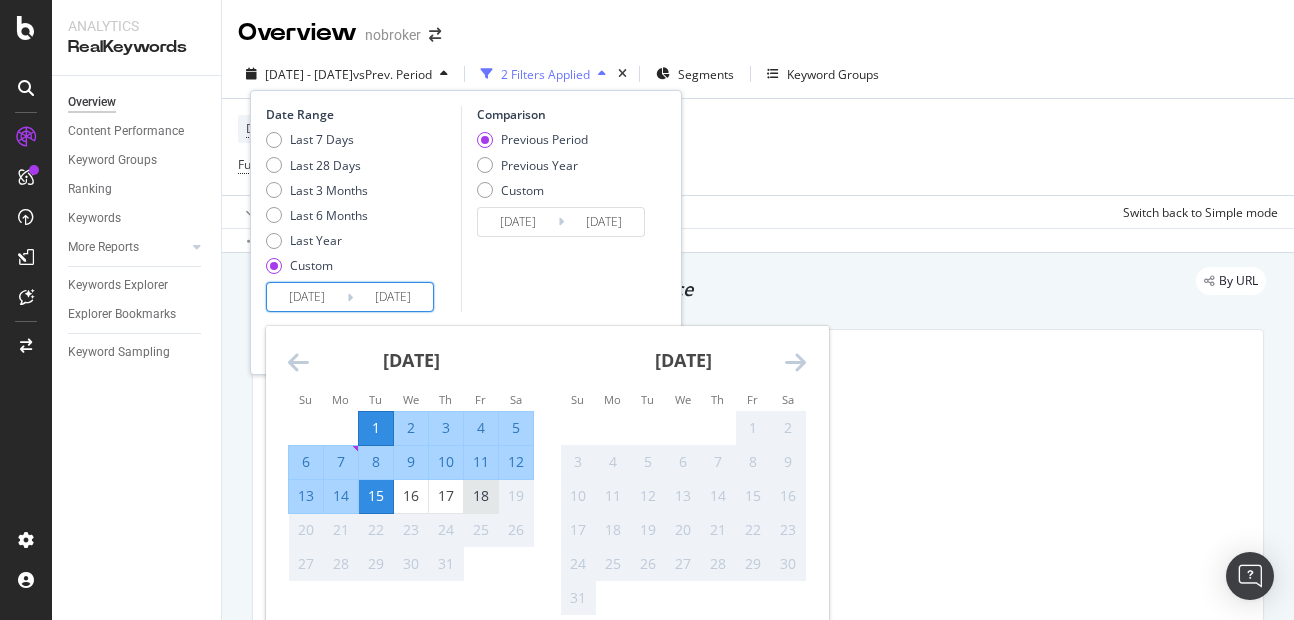 click on "18" at bounding box center [481, 496] 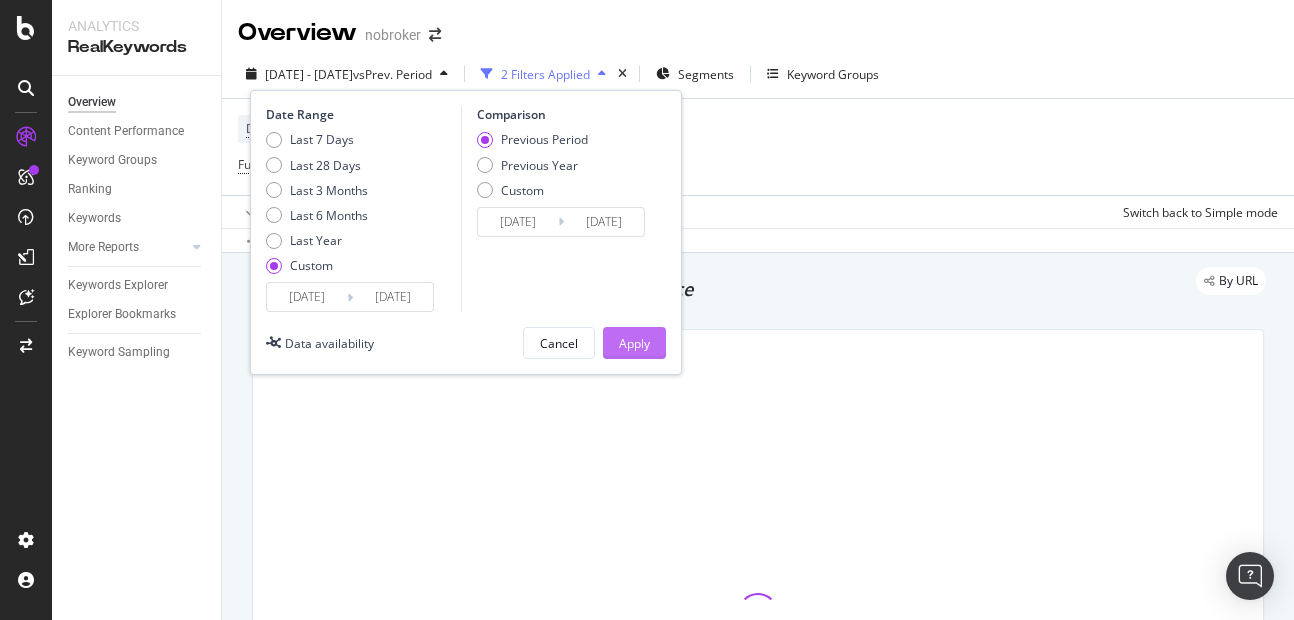 click on "Apply" at bounding box center (634, 343) 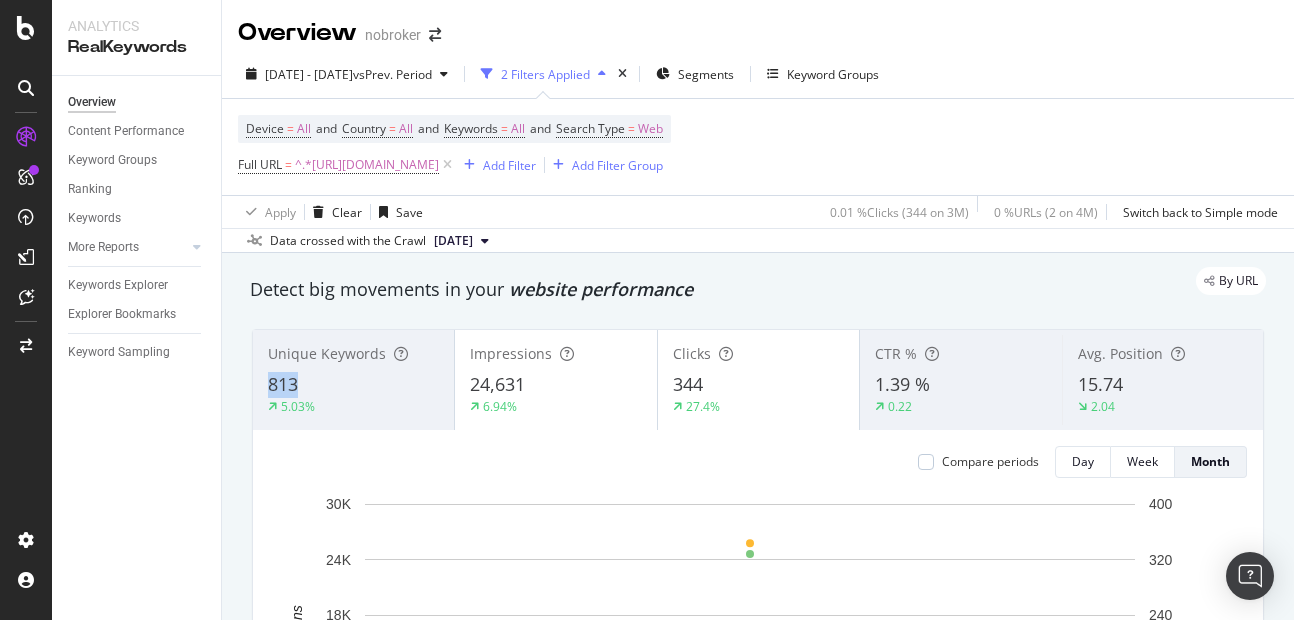 copy on "813" 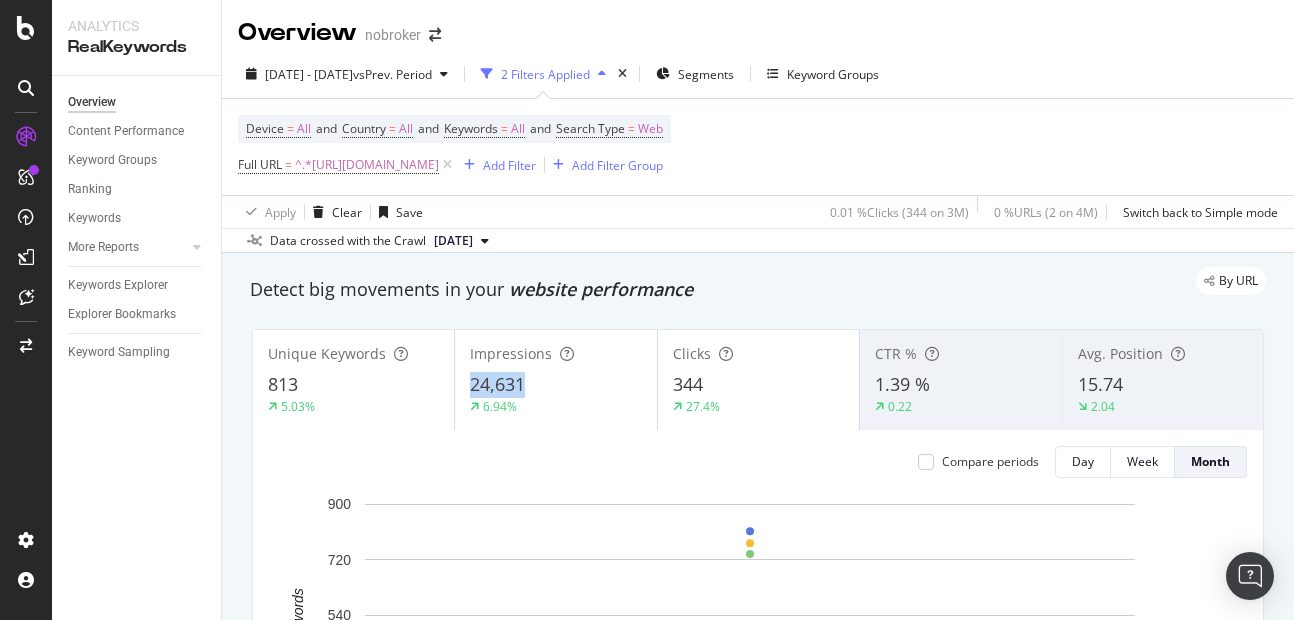 copy on "24,631" 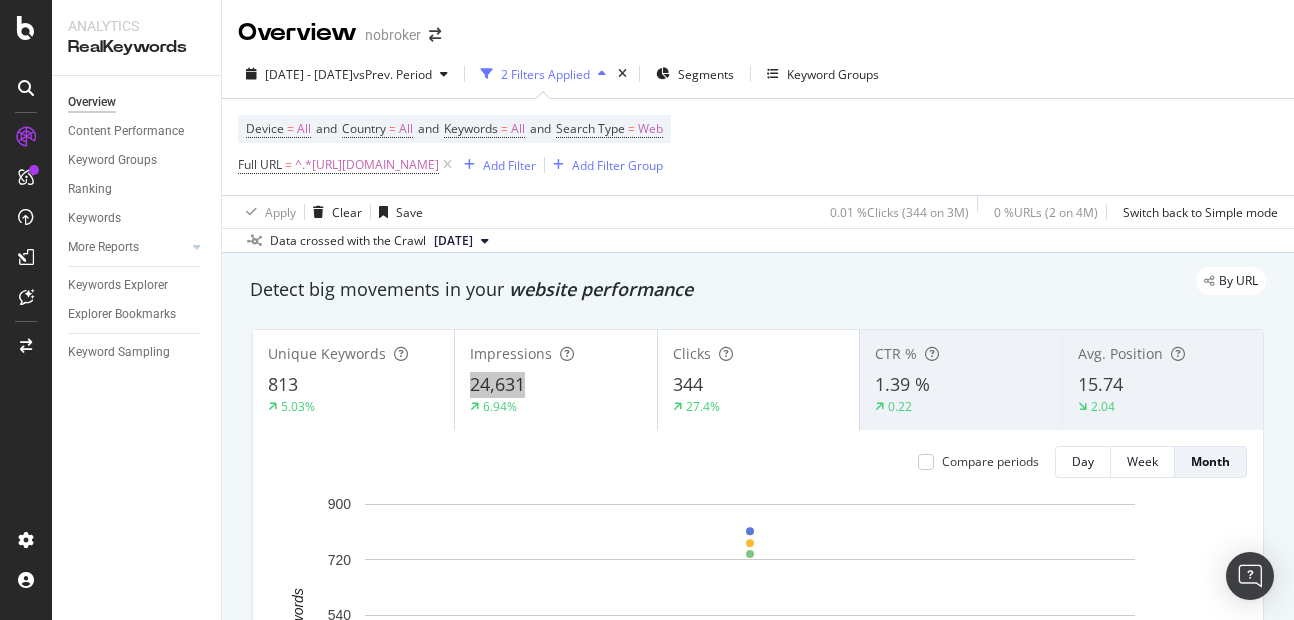 drag, startPoint x: 461, startPoint y: 390, endPoint x: 547, endPoint y: 386, distance: 86.09297 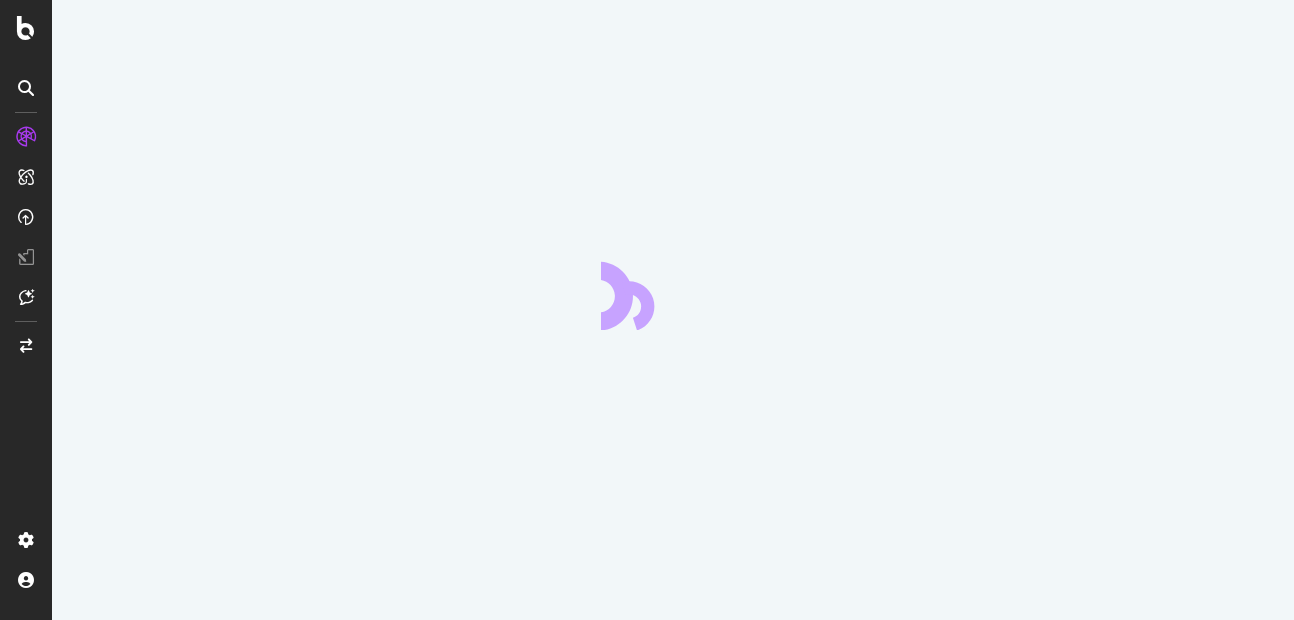 scroll, scrollTop: 0, scrollLeft: 0, axis: both 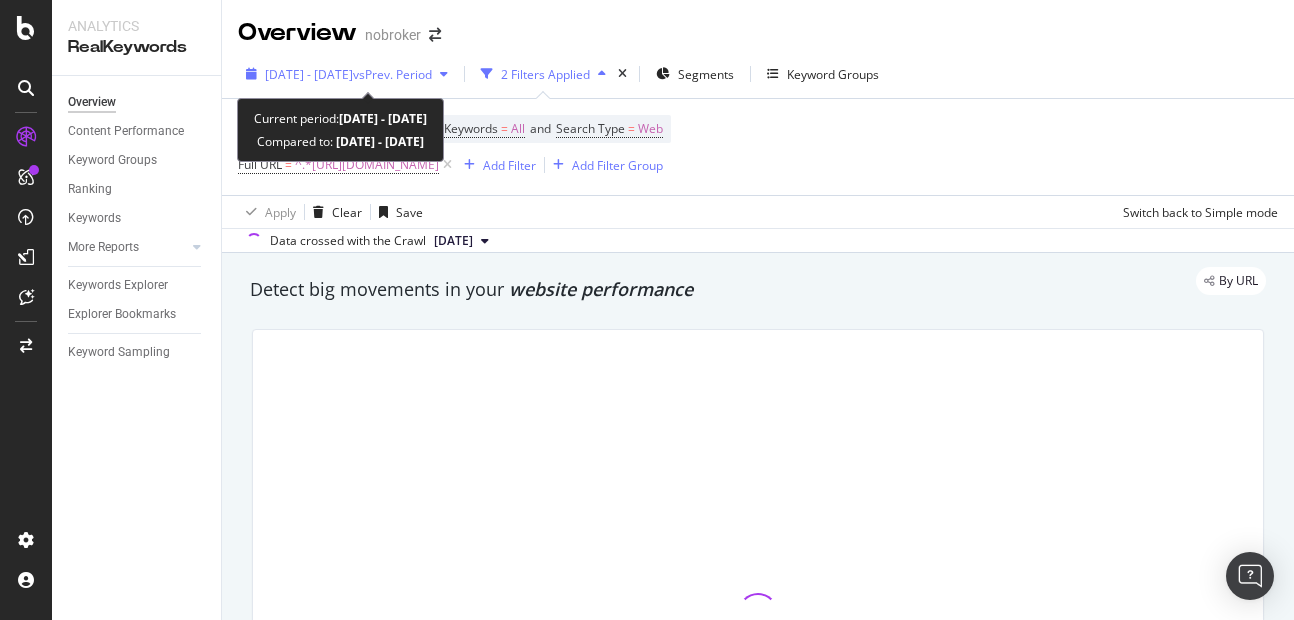 click on "[DATE] - [DATE]" at bounding box center (309, 74) 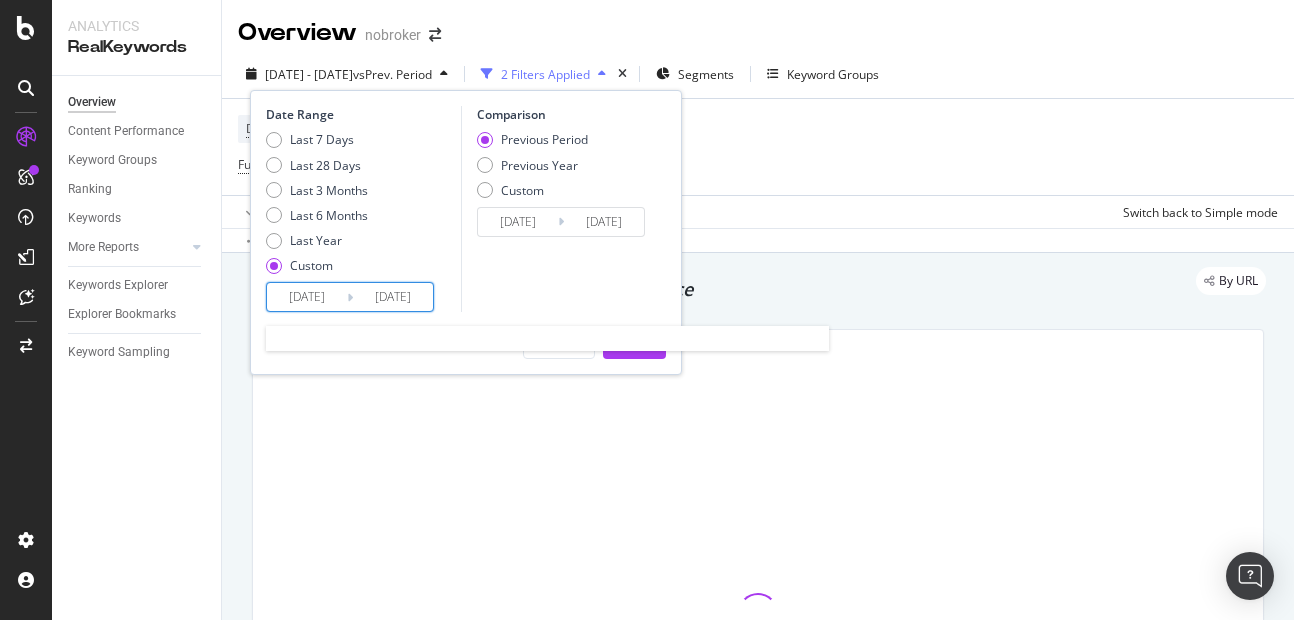 click on "[DATE]" at bounding box center [393, 297] 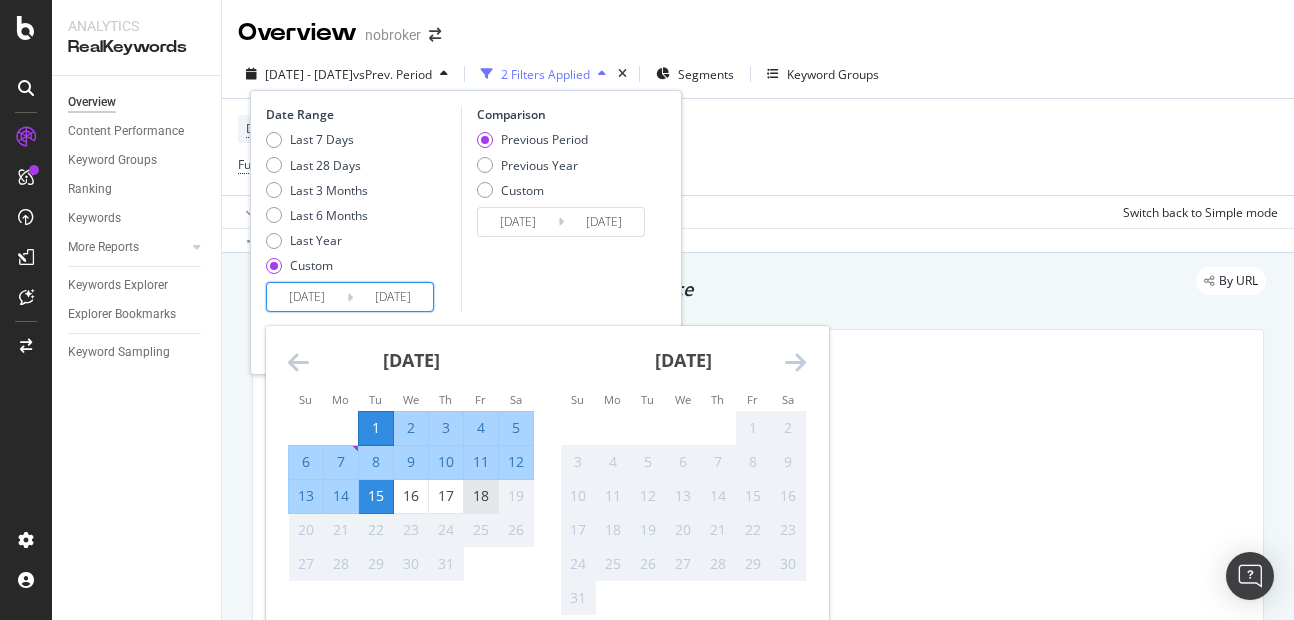 click on "18" at bounding box center (481, 496) 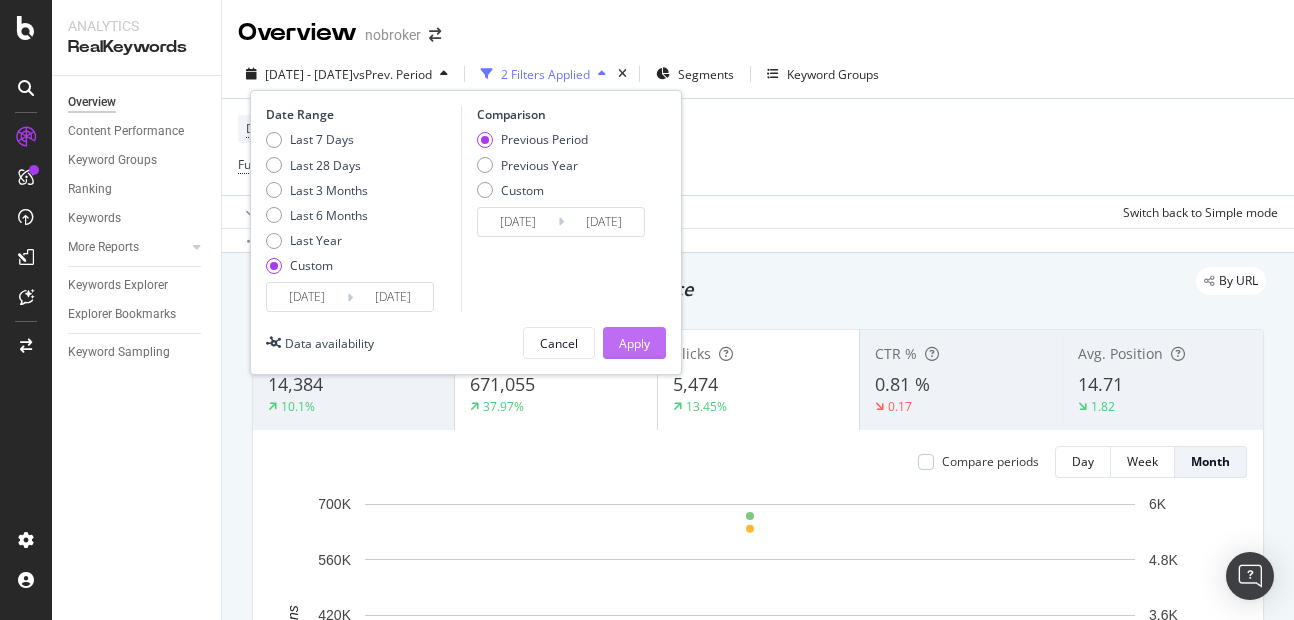 click on "Apply" at bounding box center (634, 343) 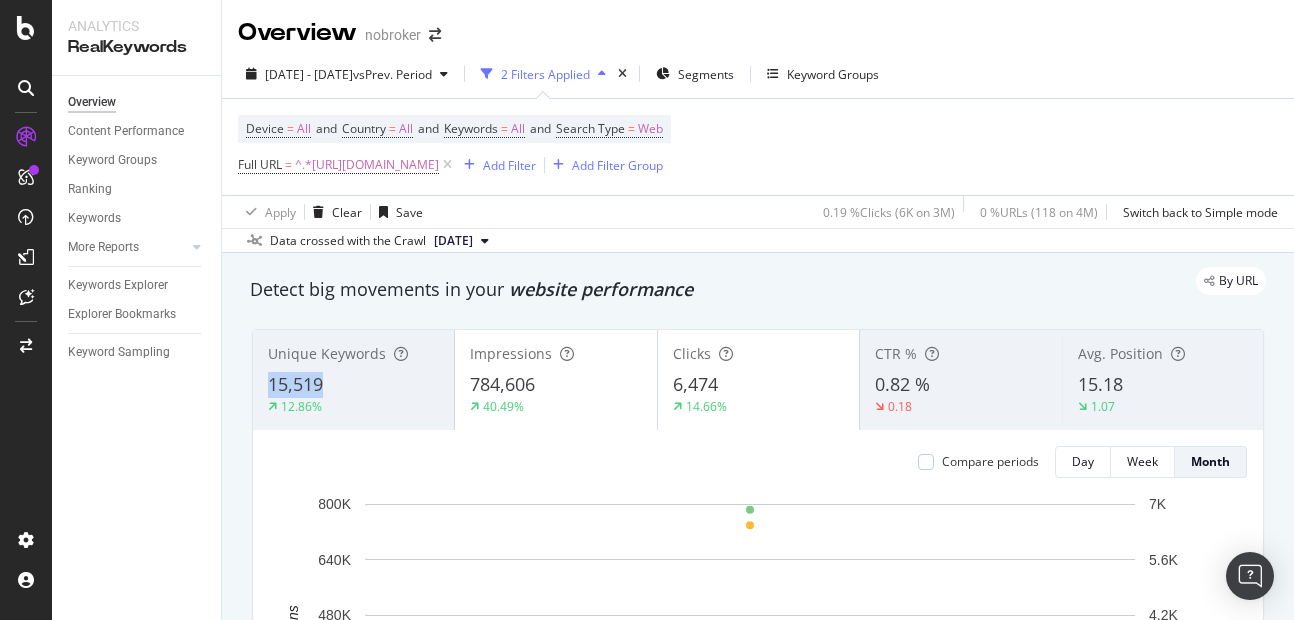 copy on "15,519" 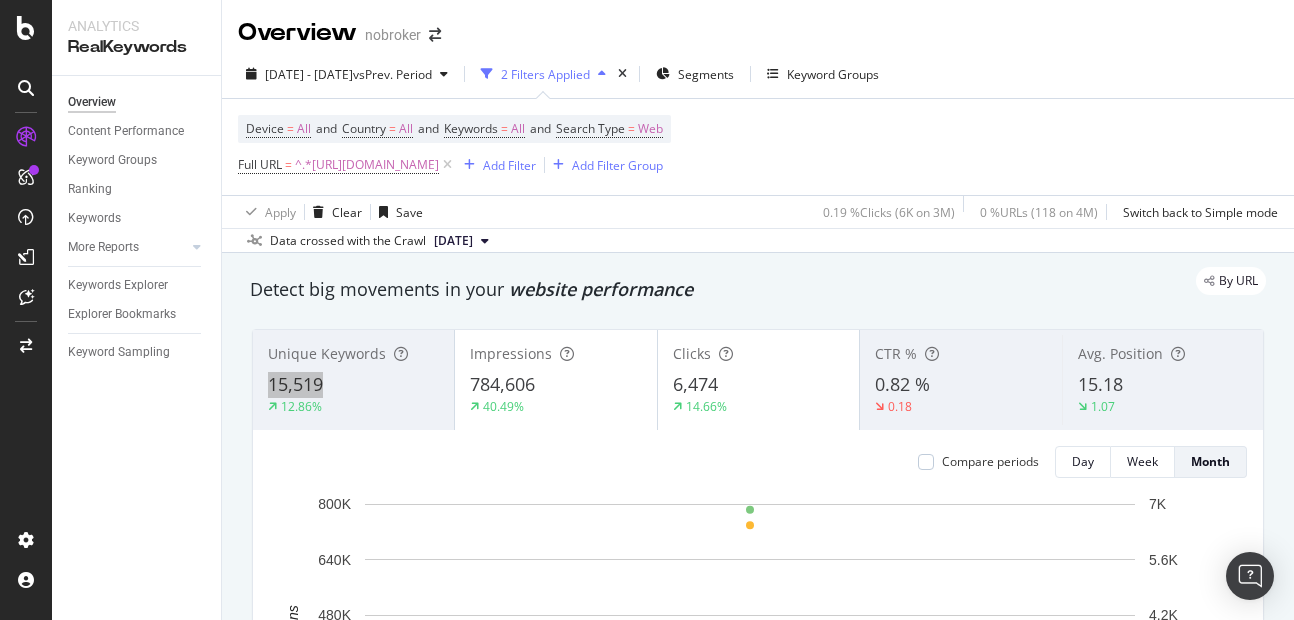 drag, startPoint x: 271, startPoint y: 392, endPoint x: 343, endPoint y: 392, distance: 72 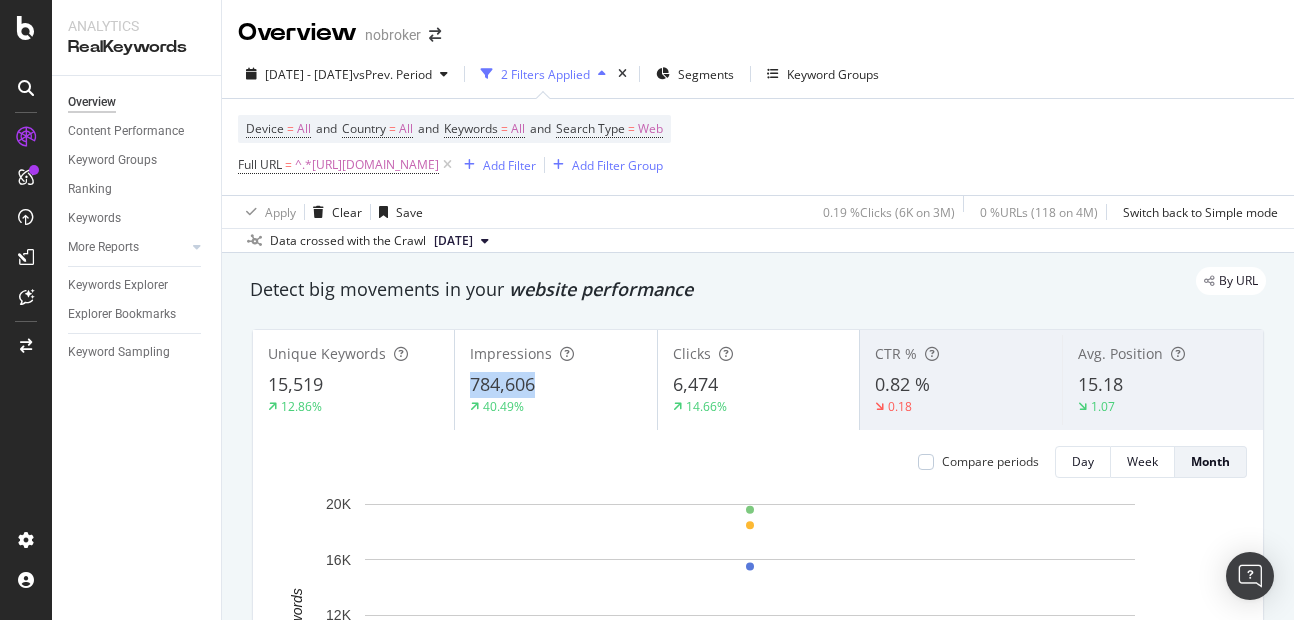 copy on "784,606" 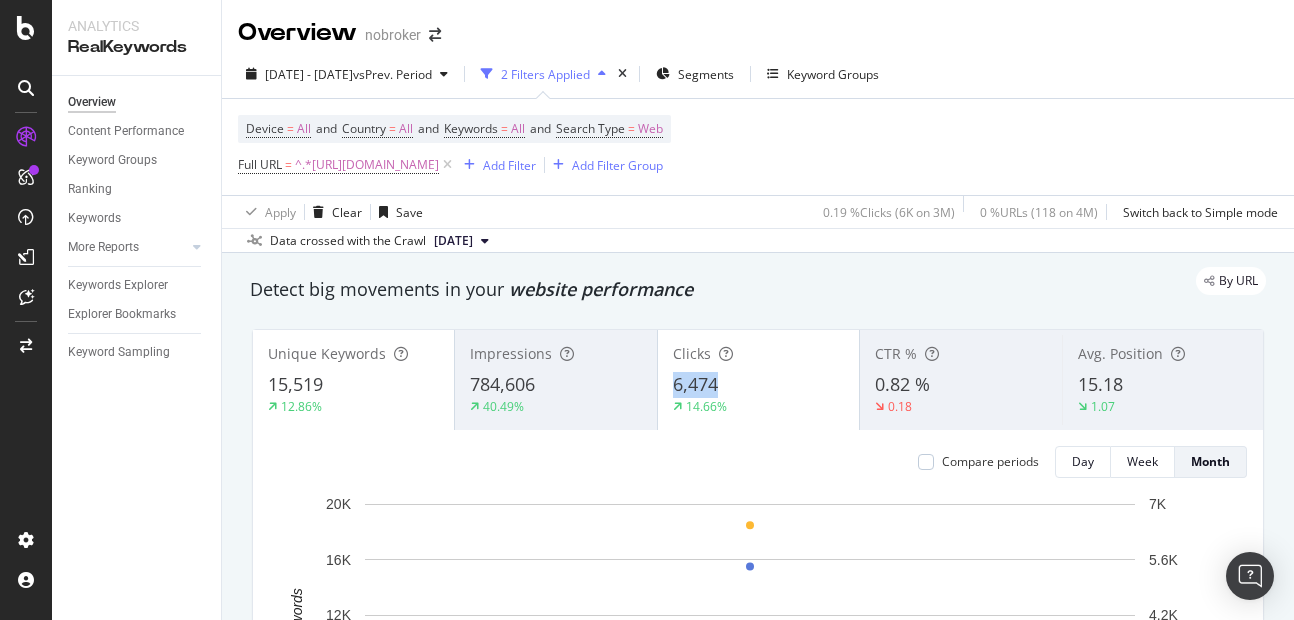 copy on "6,474" 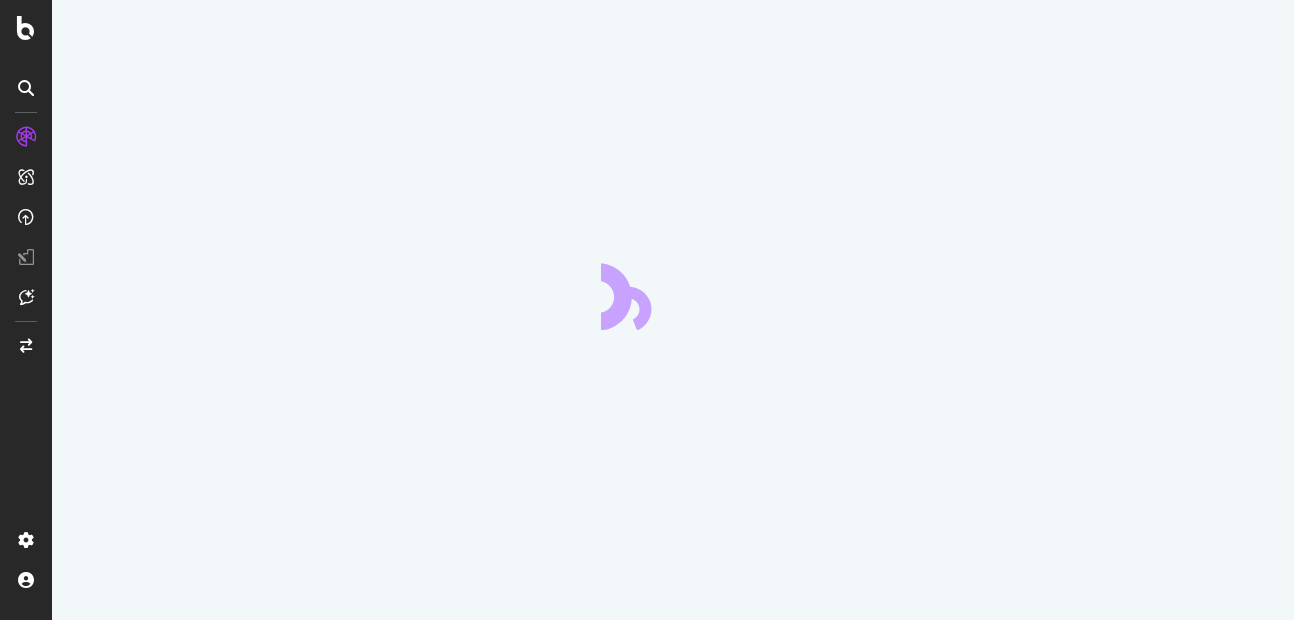 scroll, scrollTop: 0, scrollLeft: 0, axis: both 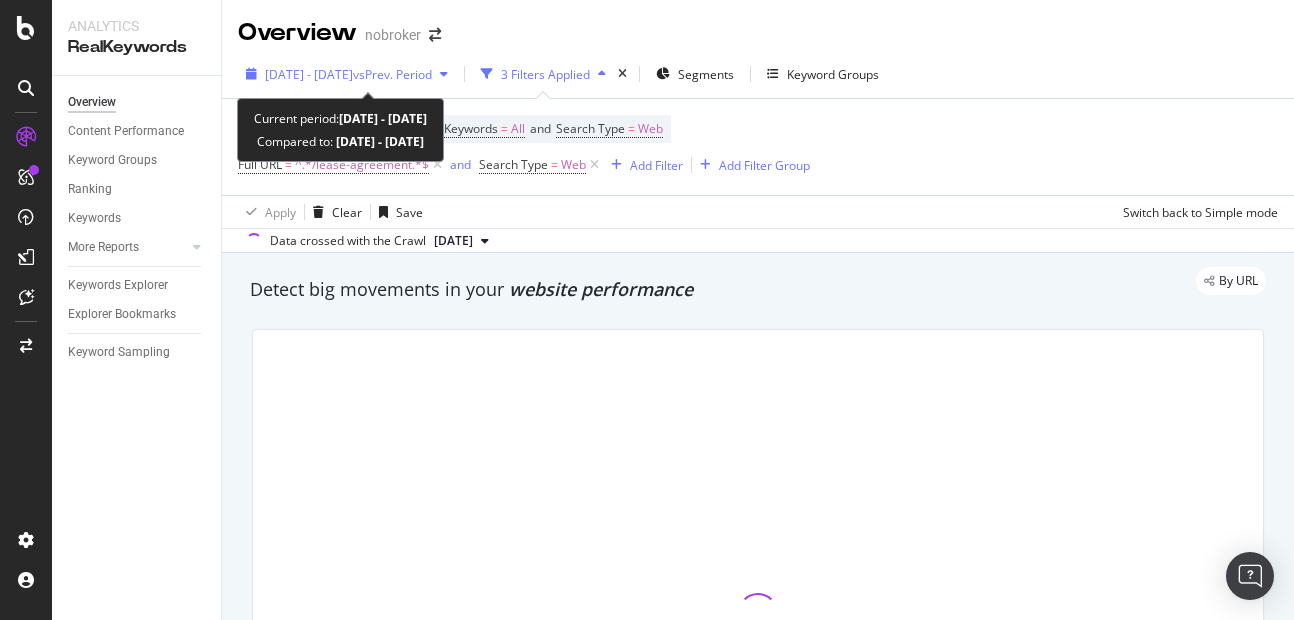click on "2025 Jul. 1st - Jul. 15th" at bounding box center (309, 74) 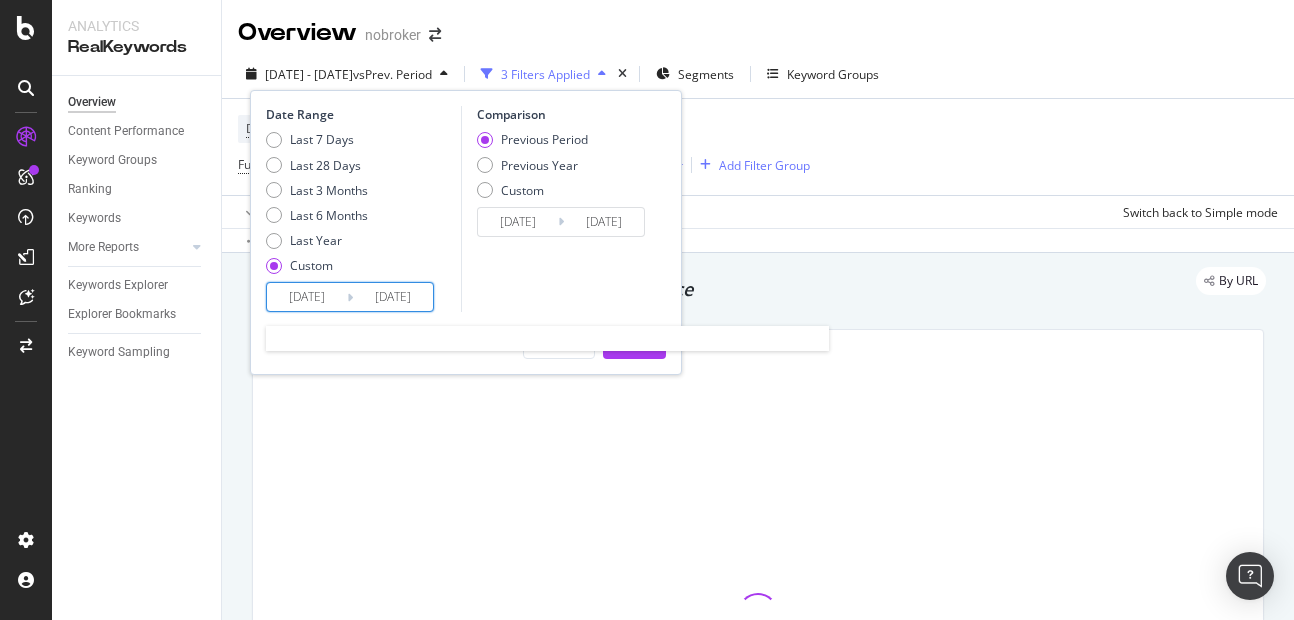 click on "2025/07/15" at bounding box center (393, 297) 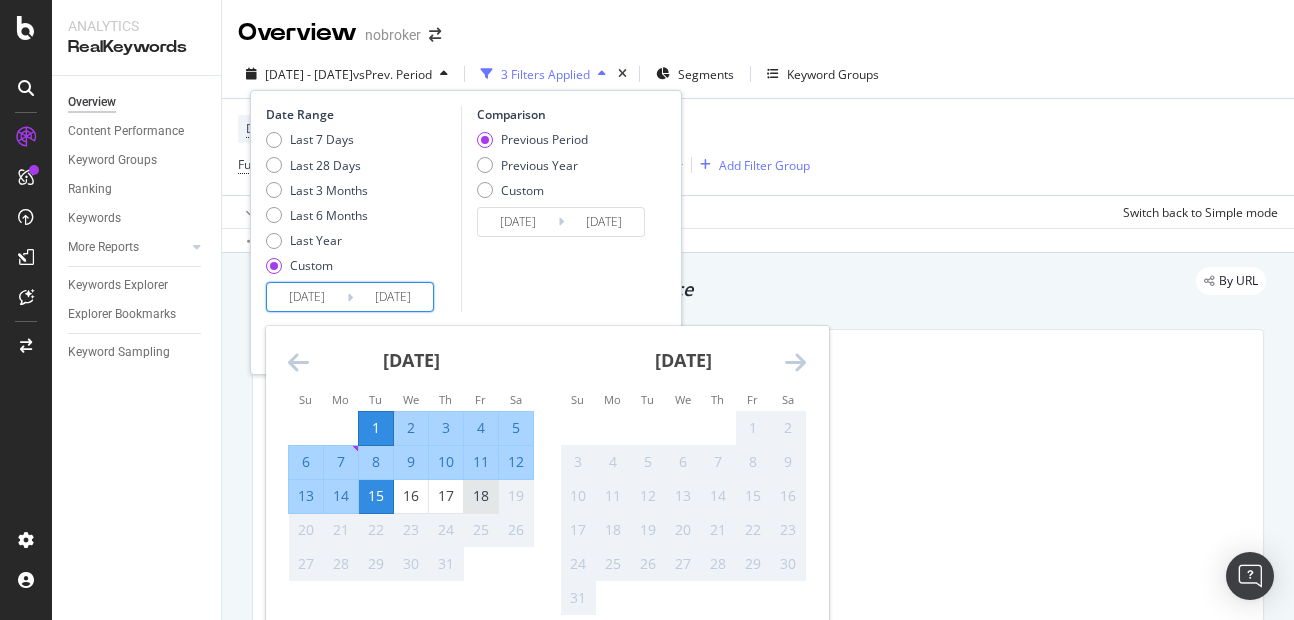 click on "18" at bounding box center [481, 496] 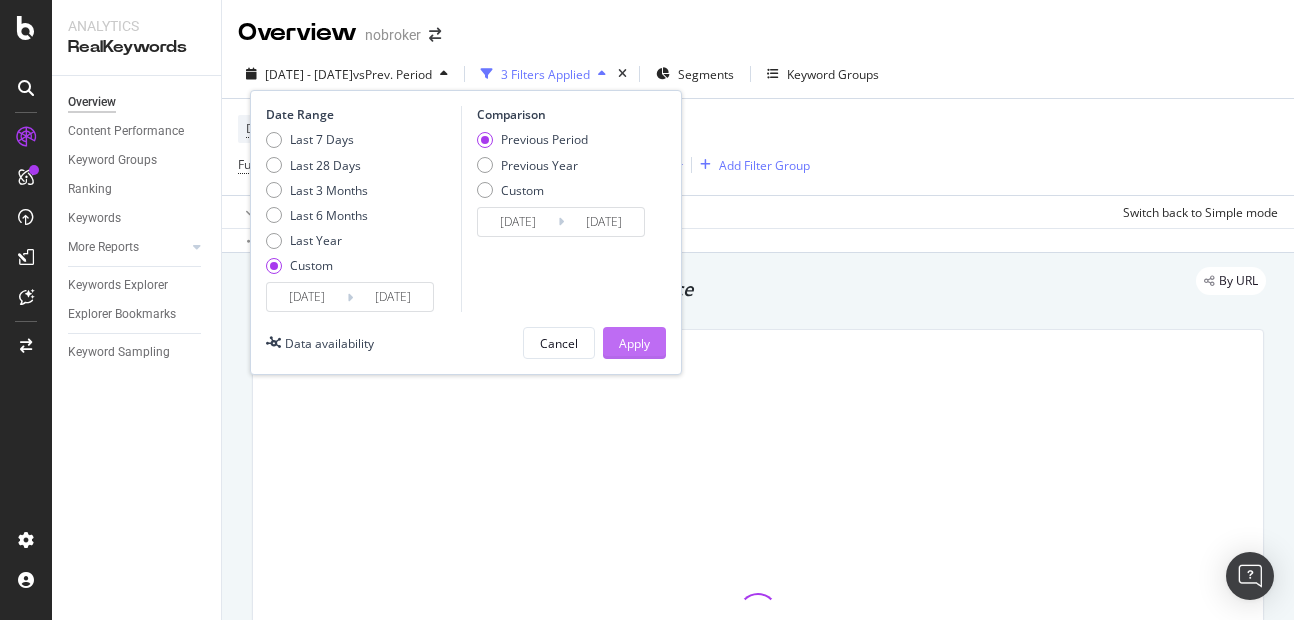 click on "Apply" at bounding box center [634, 343] 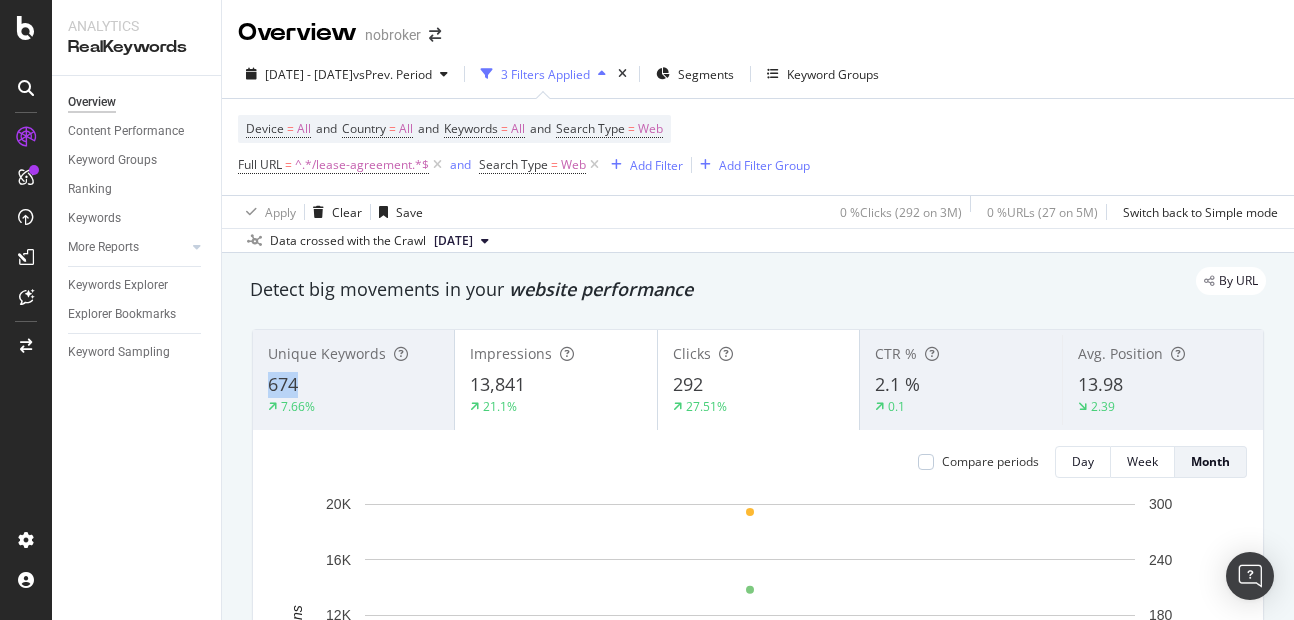 copy on "674" 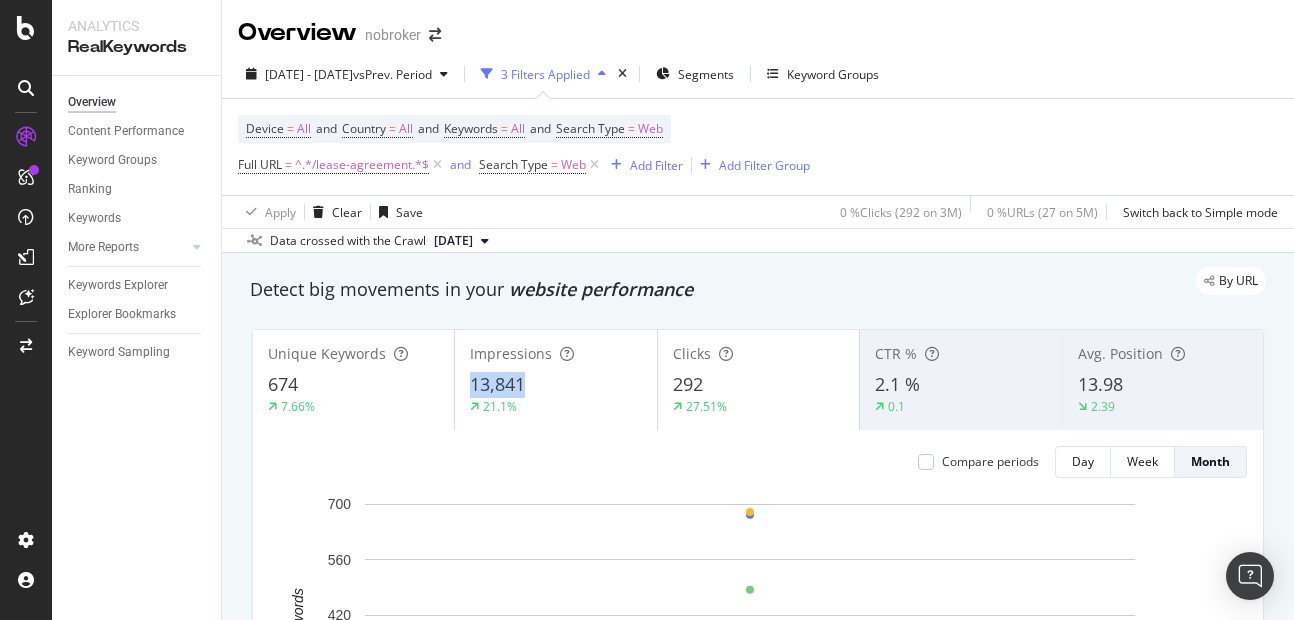 copy on "13,841" 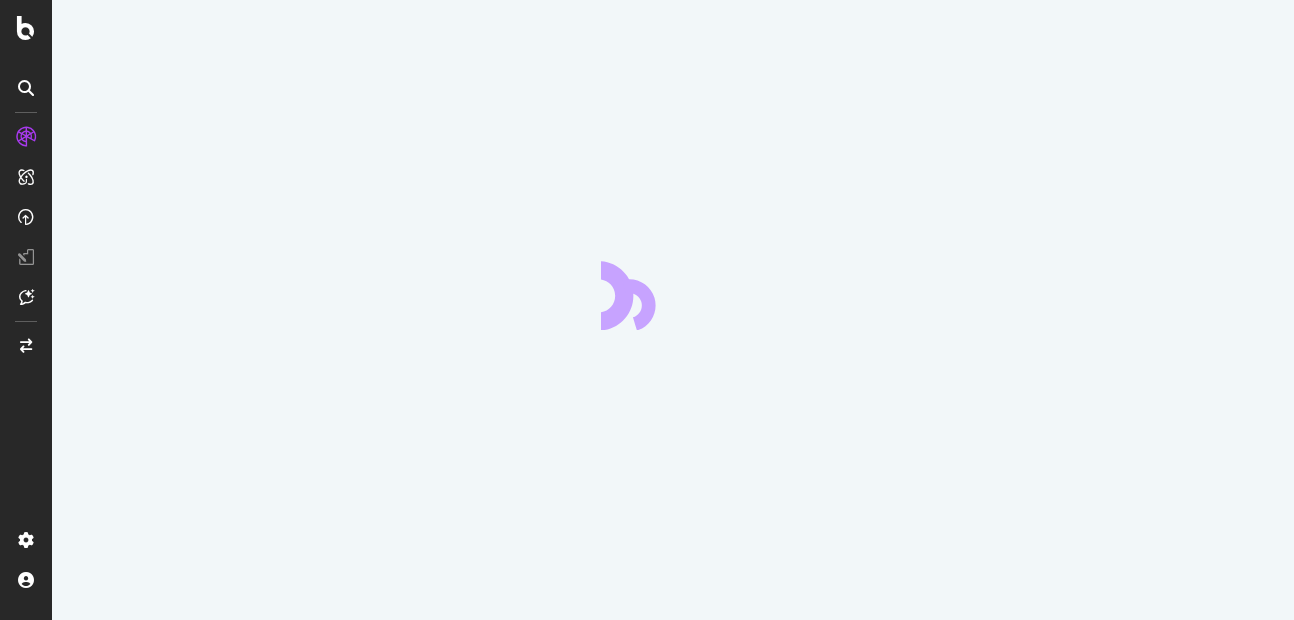 scroll, scrollTop: 0, scrollLeft: 0, axis: both 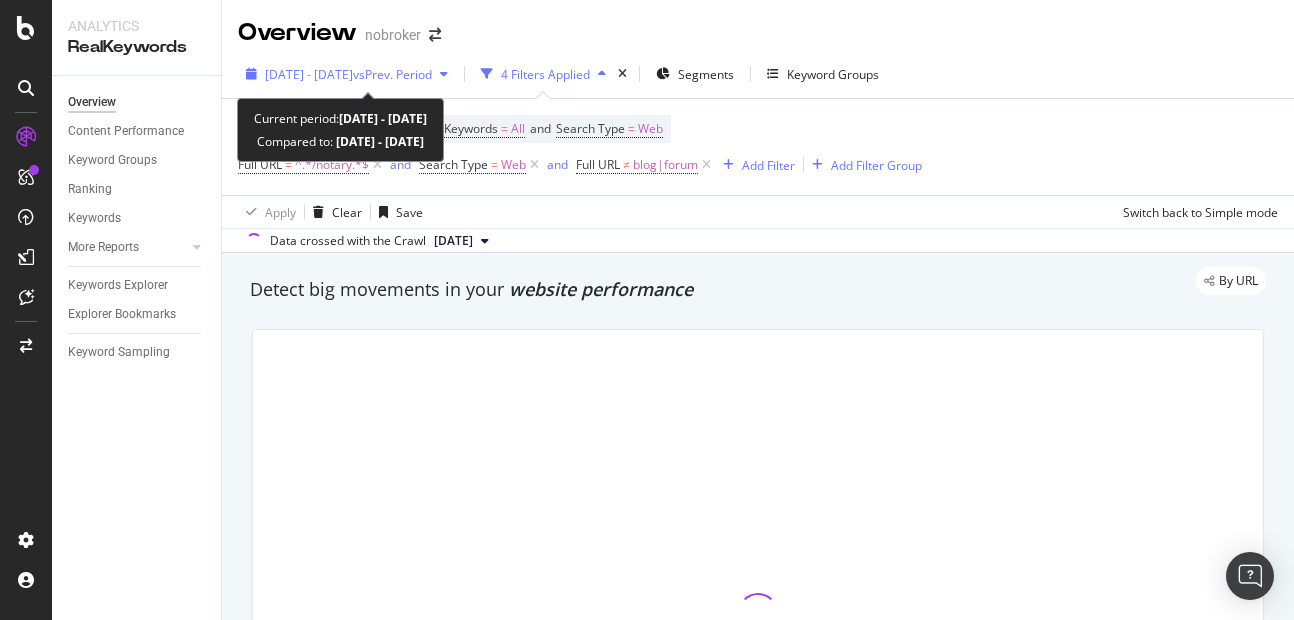 click on "2025 Jul. 1st - Jul. 15th" at bounding box center [309, 74] 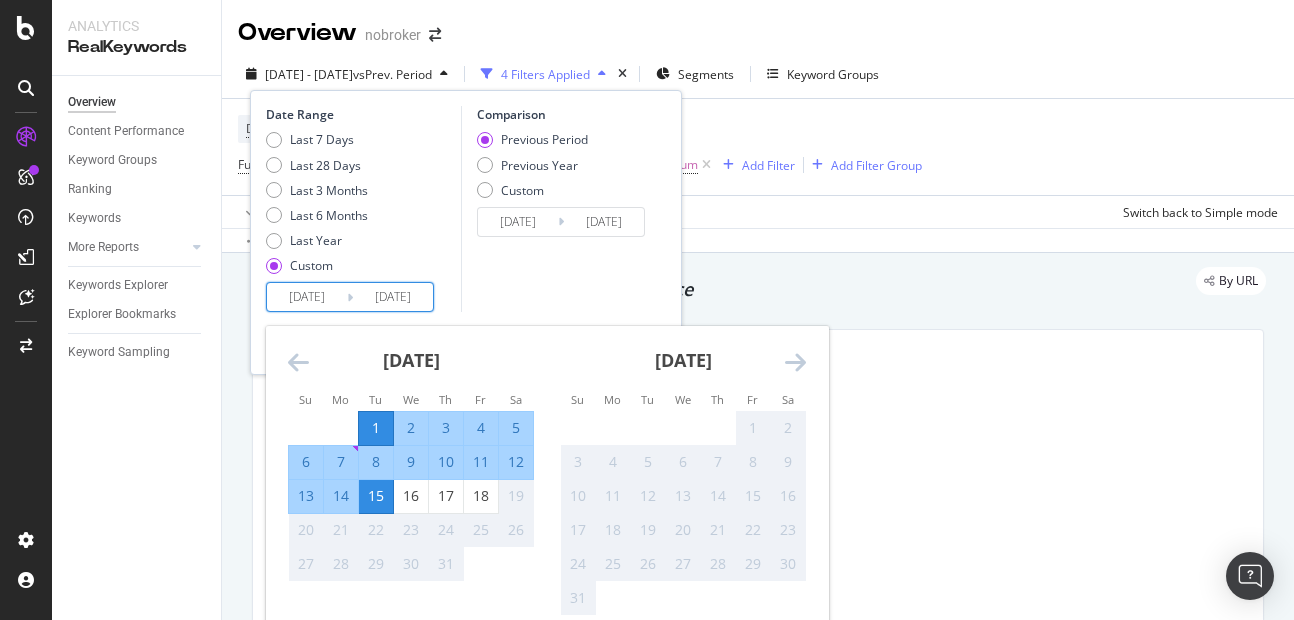 click on "[DATE]" at bounding box center (393, 297) 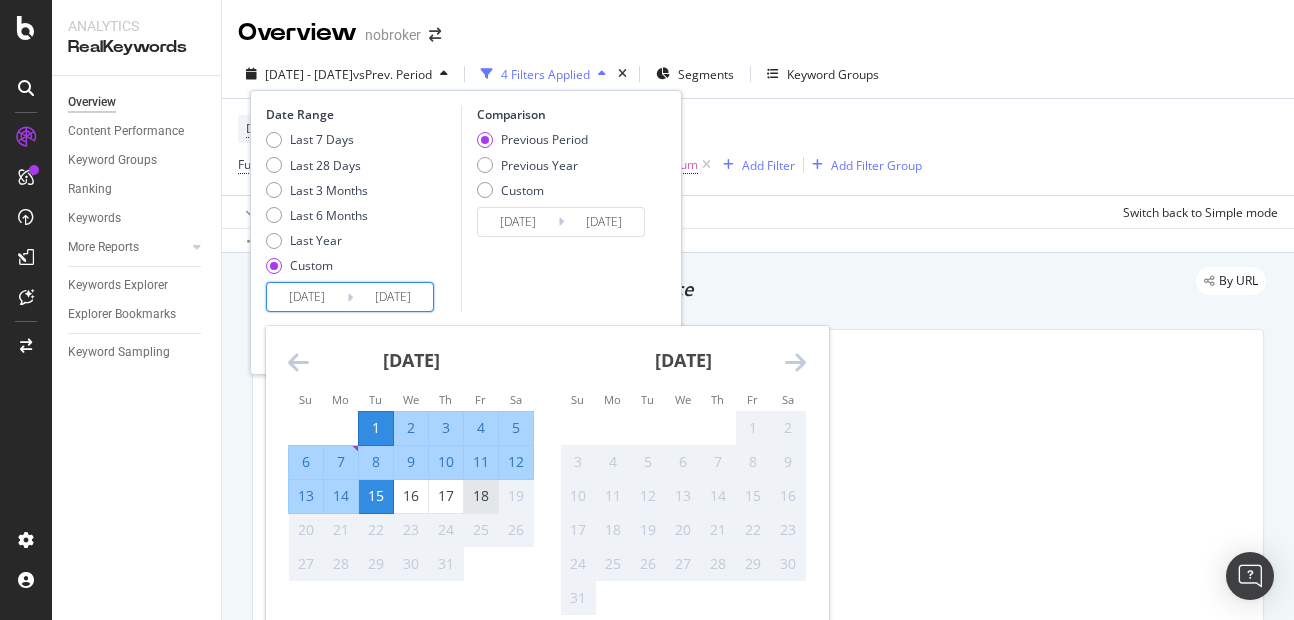 click on "18" at bounding box center (481, 496) 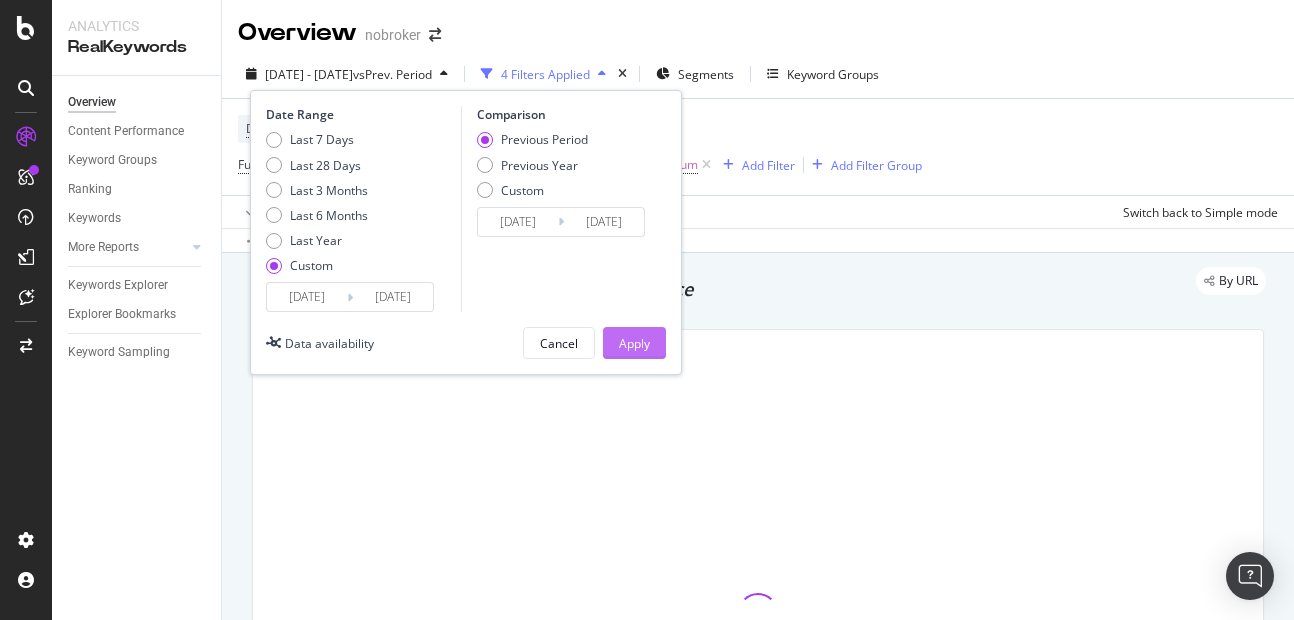 click on "Apply" at bounding box center [634, 343] 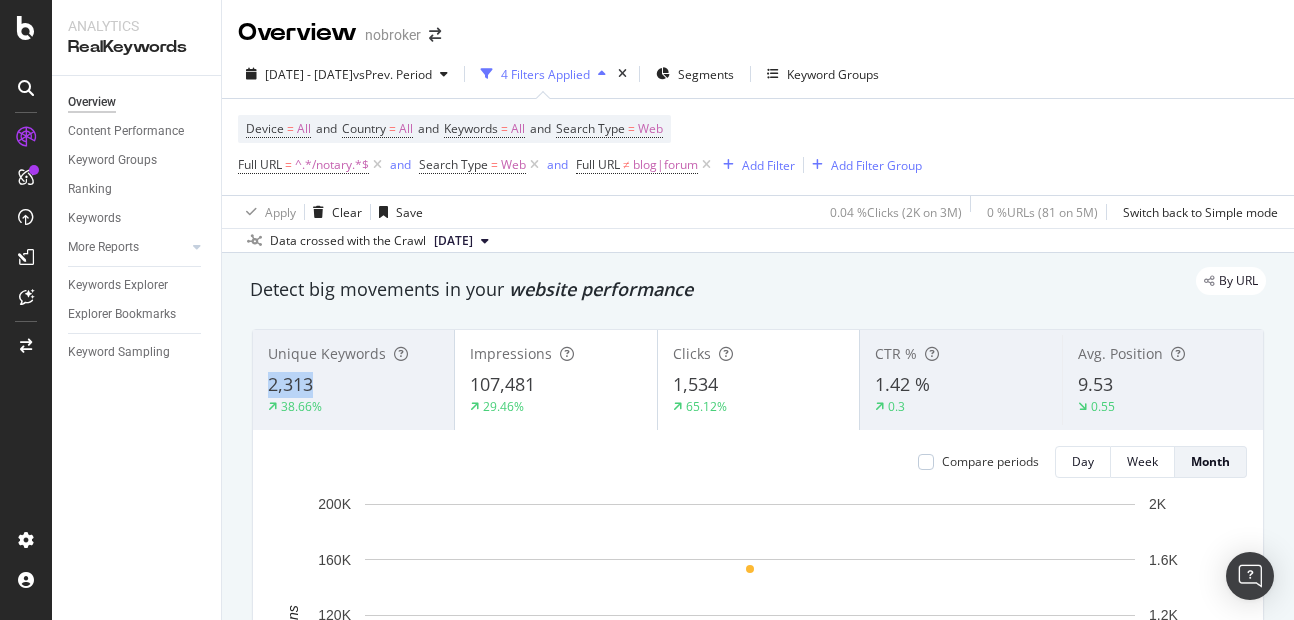 copy on "2,313" 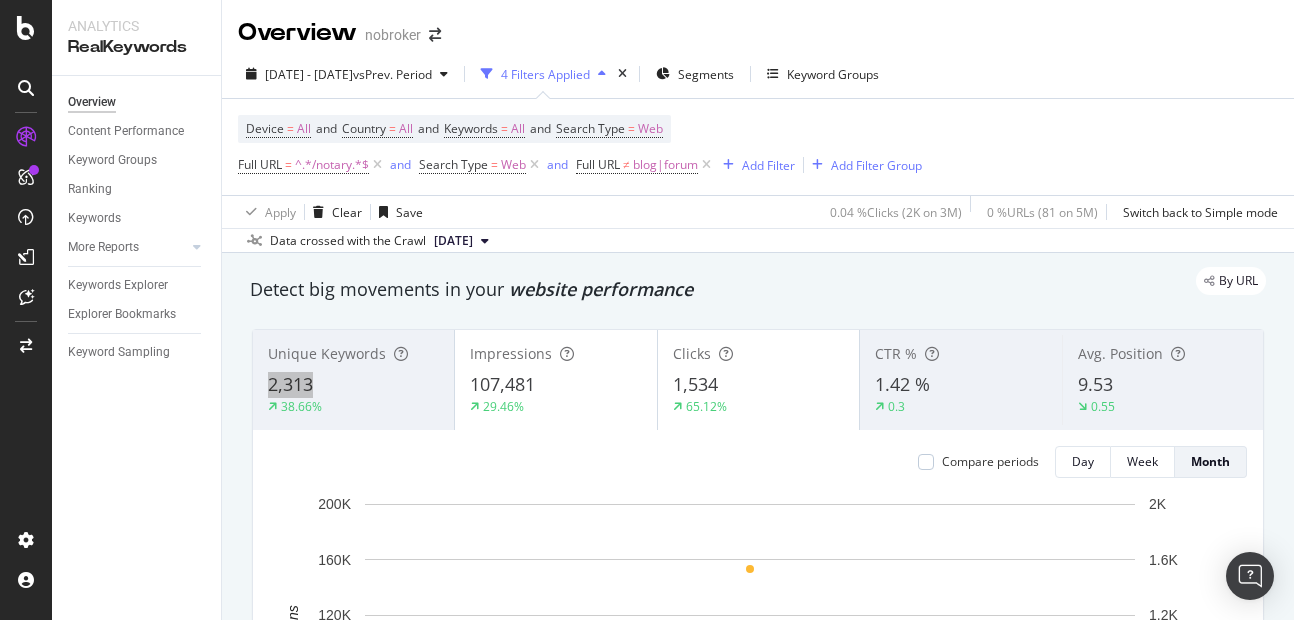drag, startPoint x: 261, startPoint y: 376, endPoint x: 334, endPoint y: 379, distance: 73.061615 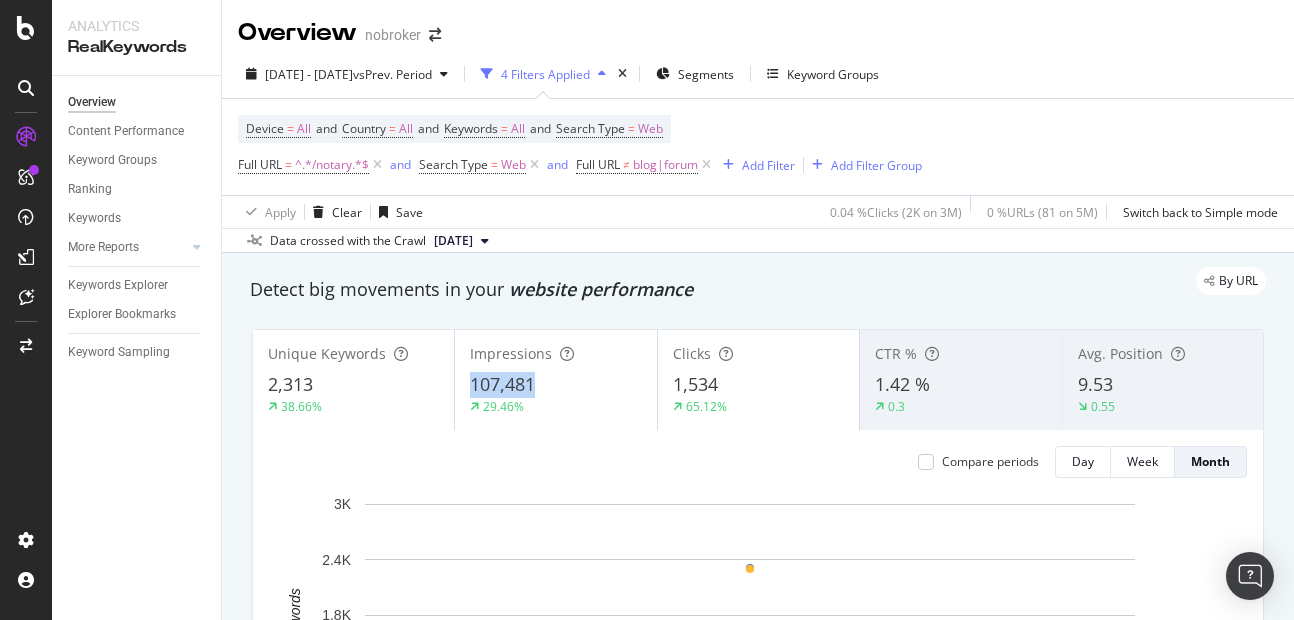 copy on "107,481" 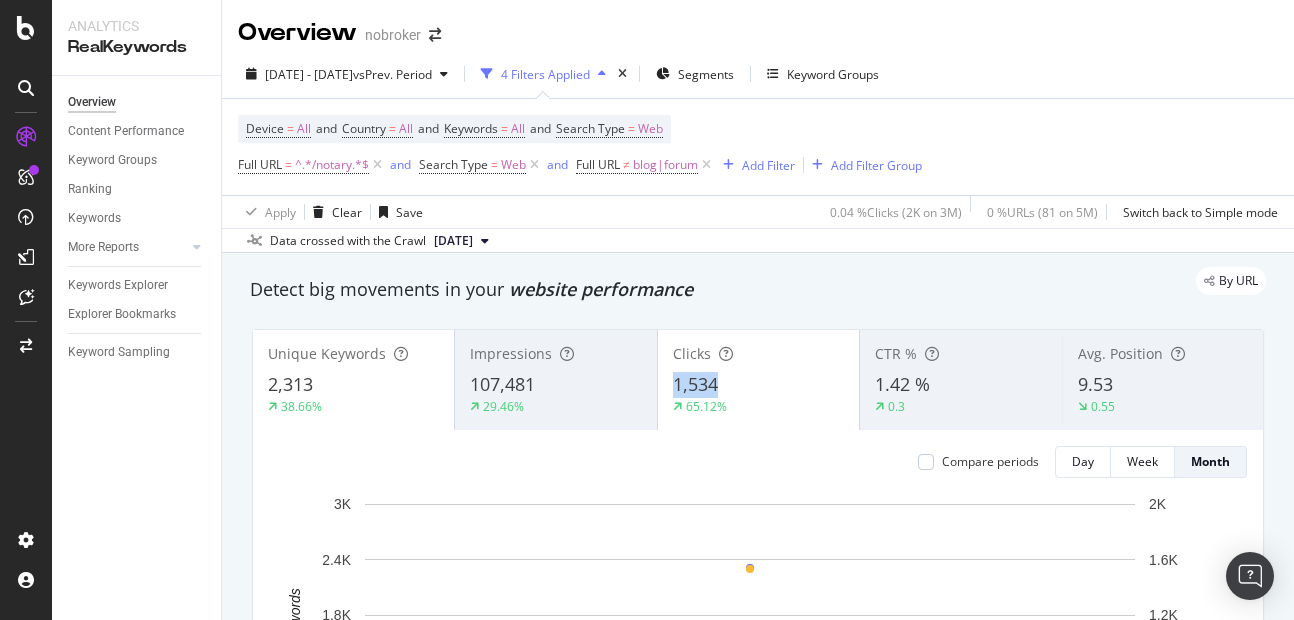 copy on "1,534" 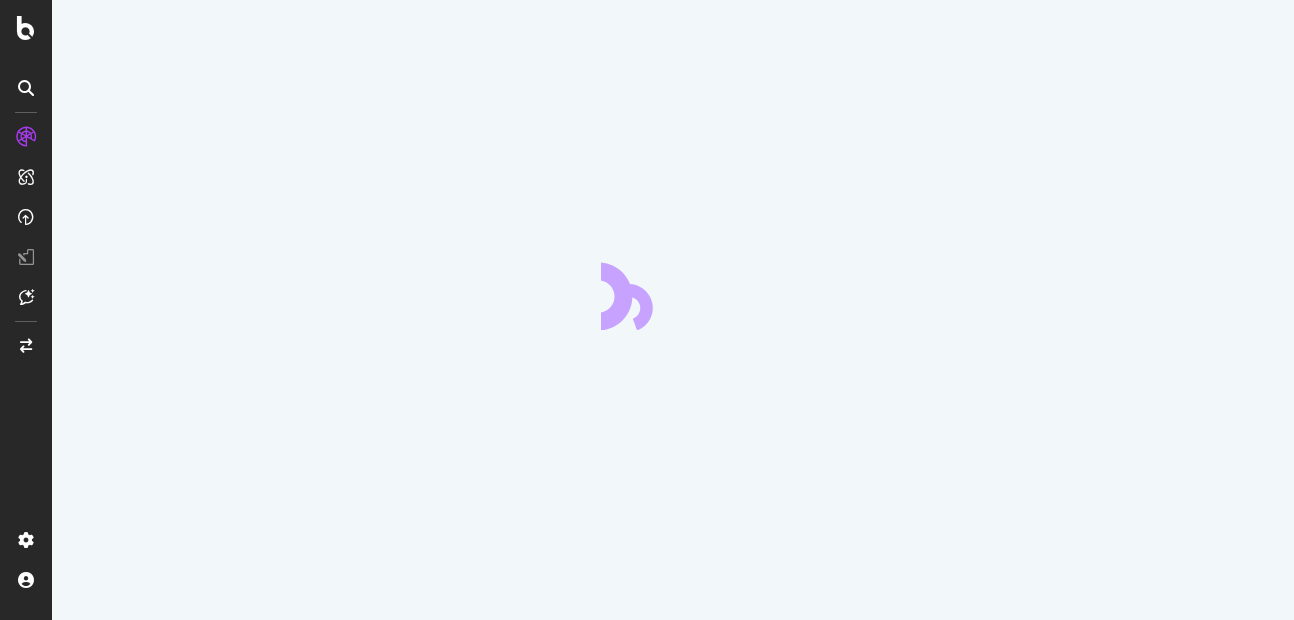 scroll, scrollTop: 0, scrollLeft: 0, axis: both 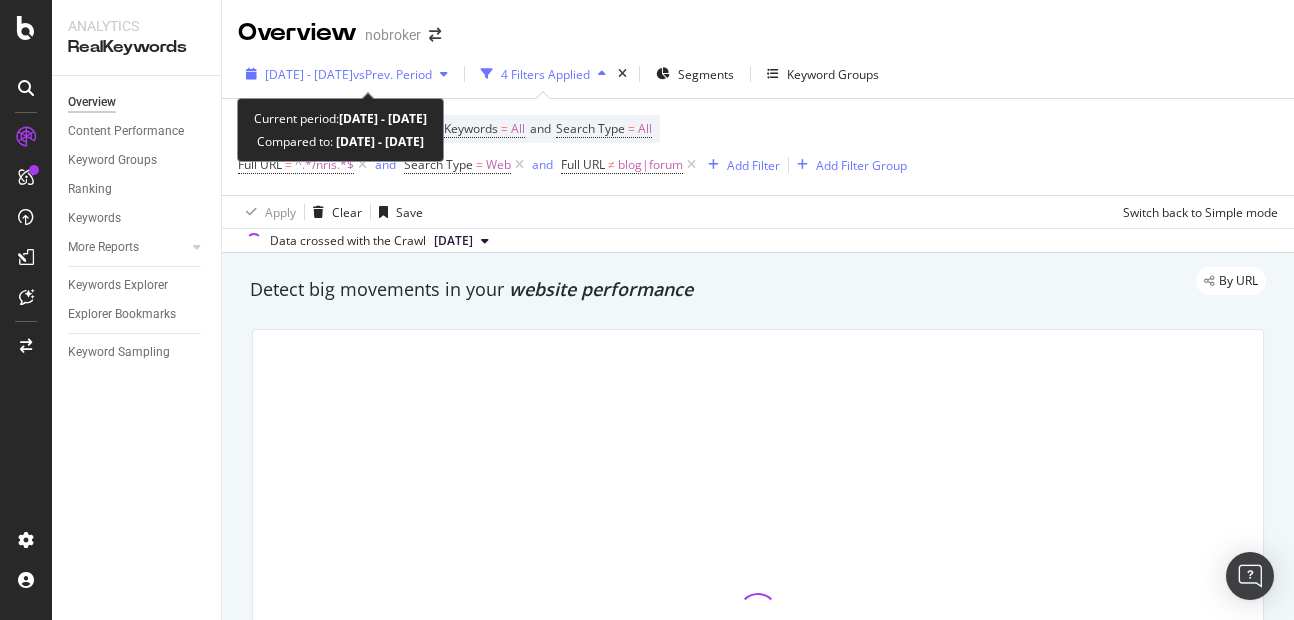 click on "[DATE] - [DATE]" at bounding box center (309, 74) 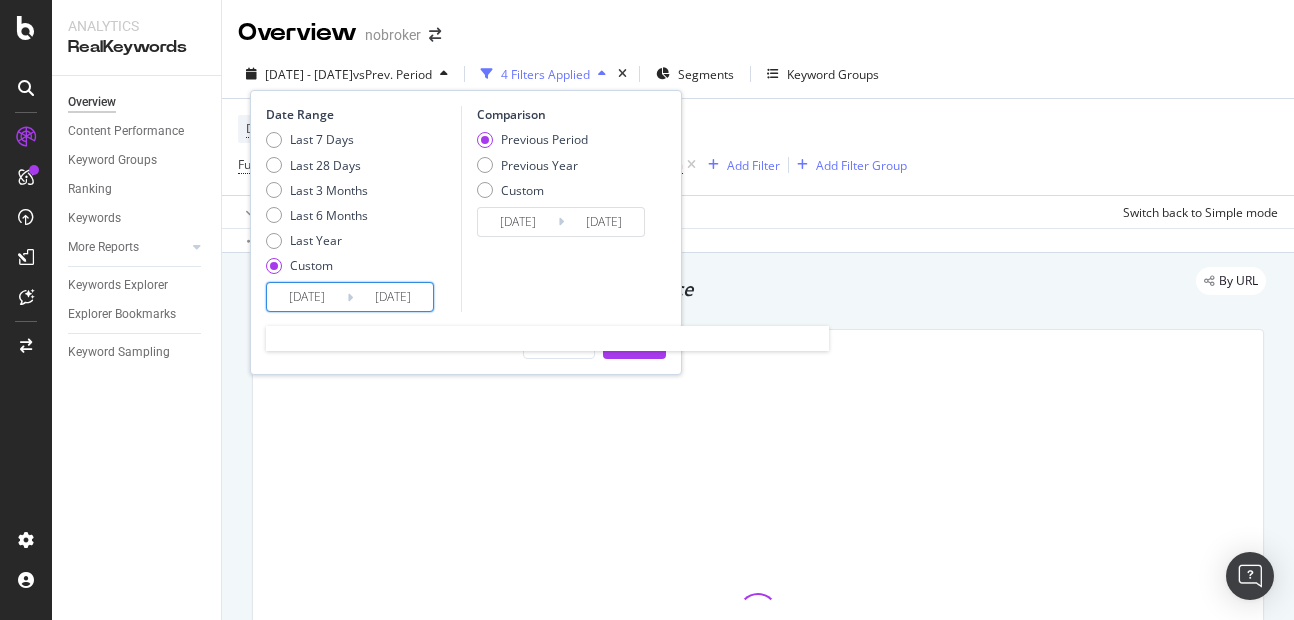 click on "[DATE]" at bounding box center [393, 297] 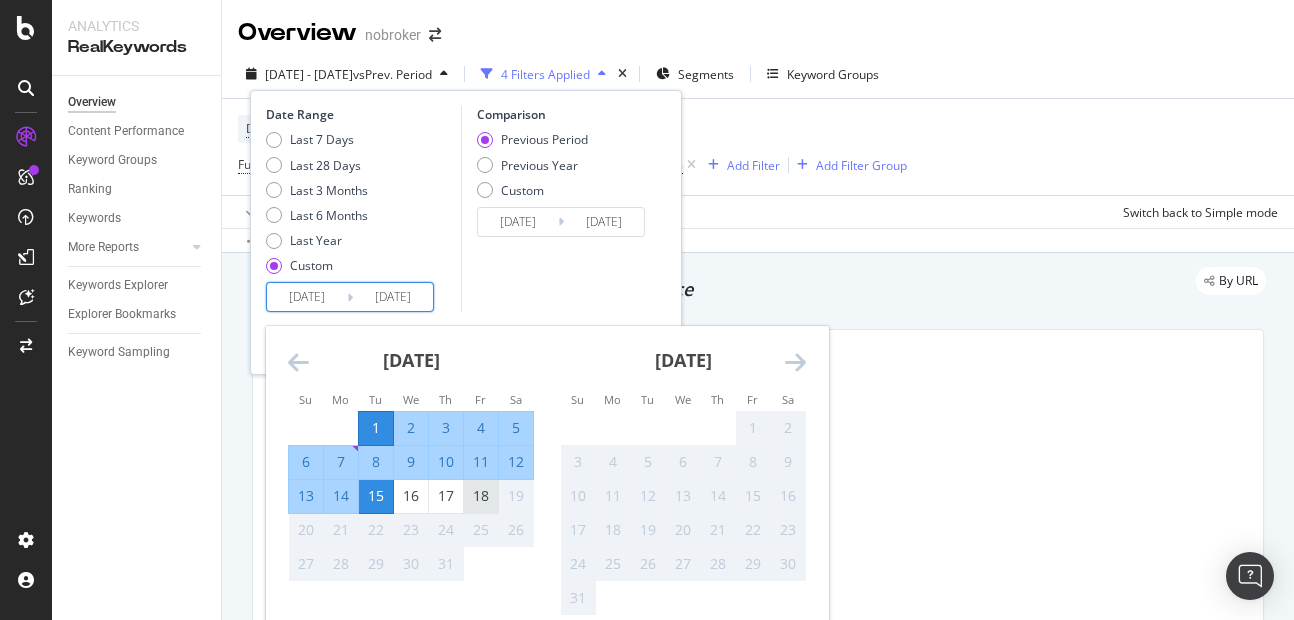 click on "18" at bounding box center [481, 496] 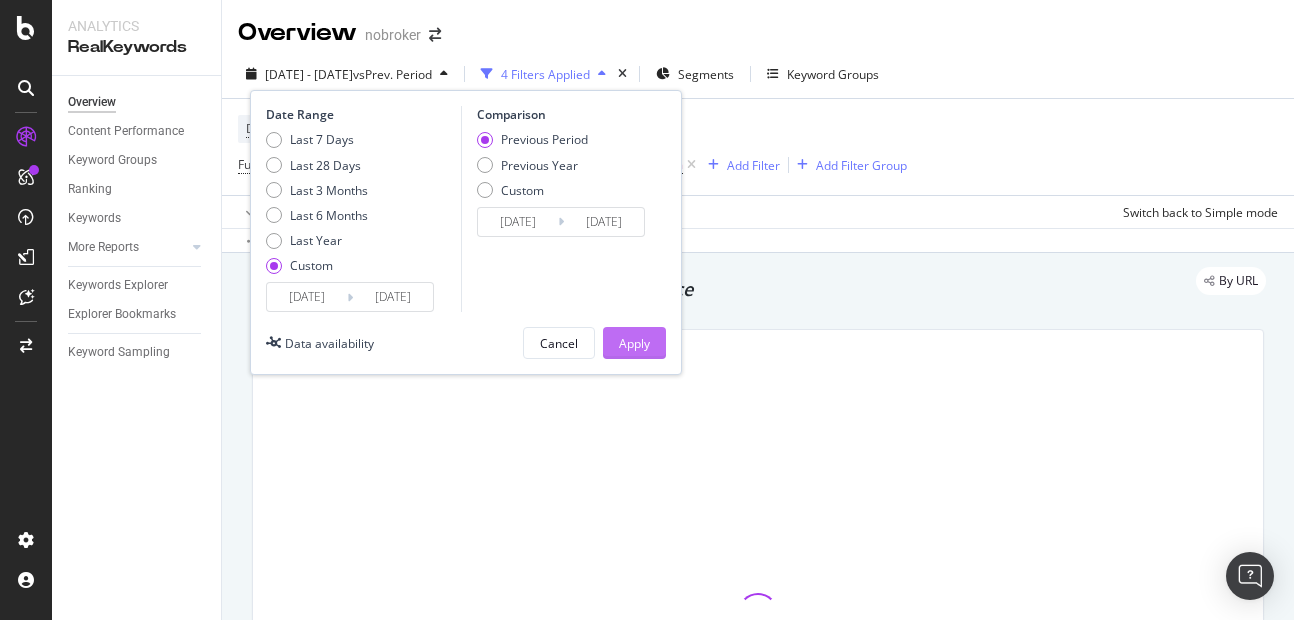 click on "Apply" at bounding box center [634, 343] 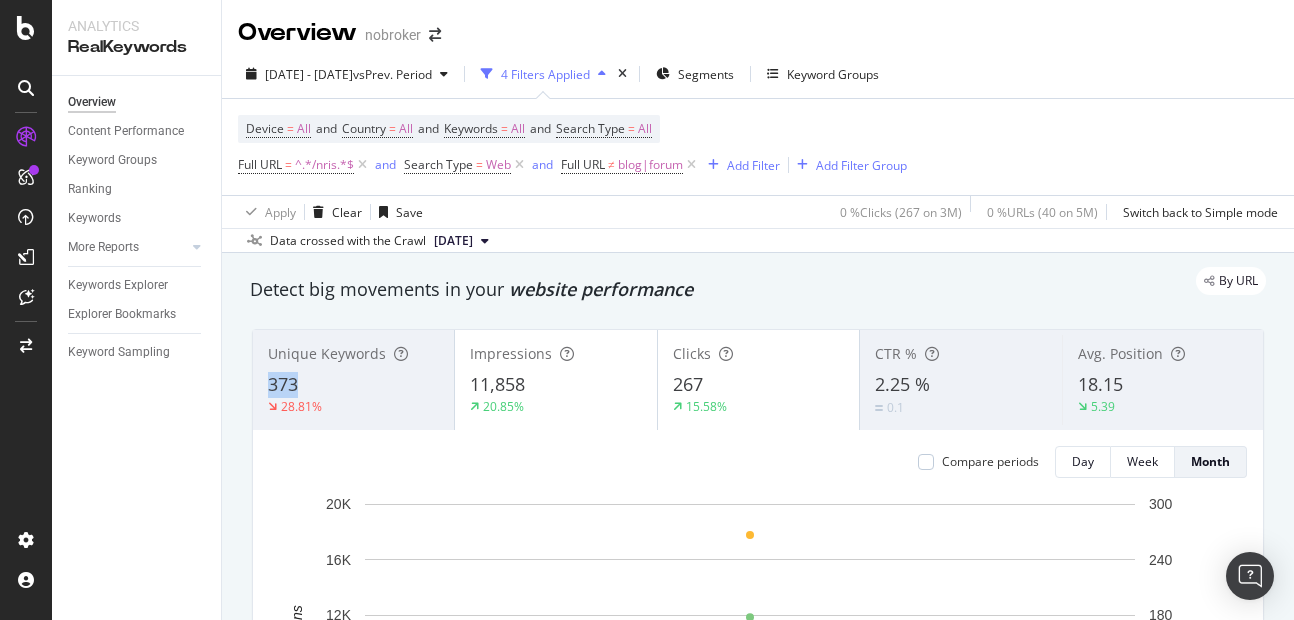 copy on "373" 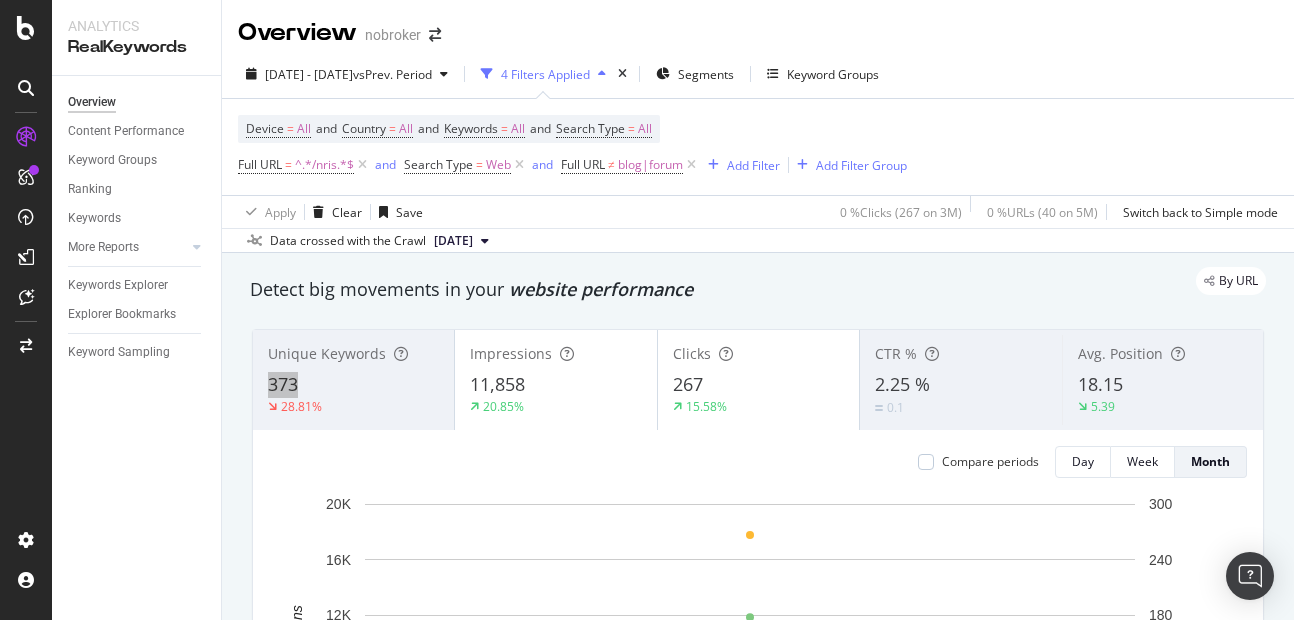 drag, startPoint x: 266, startPoint y: 374, endPoint x: 307, endPoint y: 380, distance: 41.4367 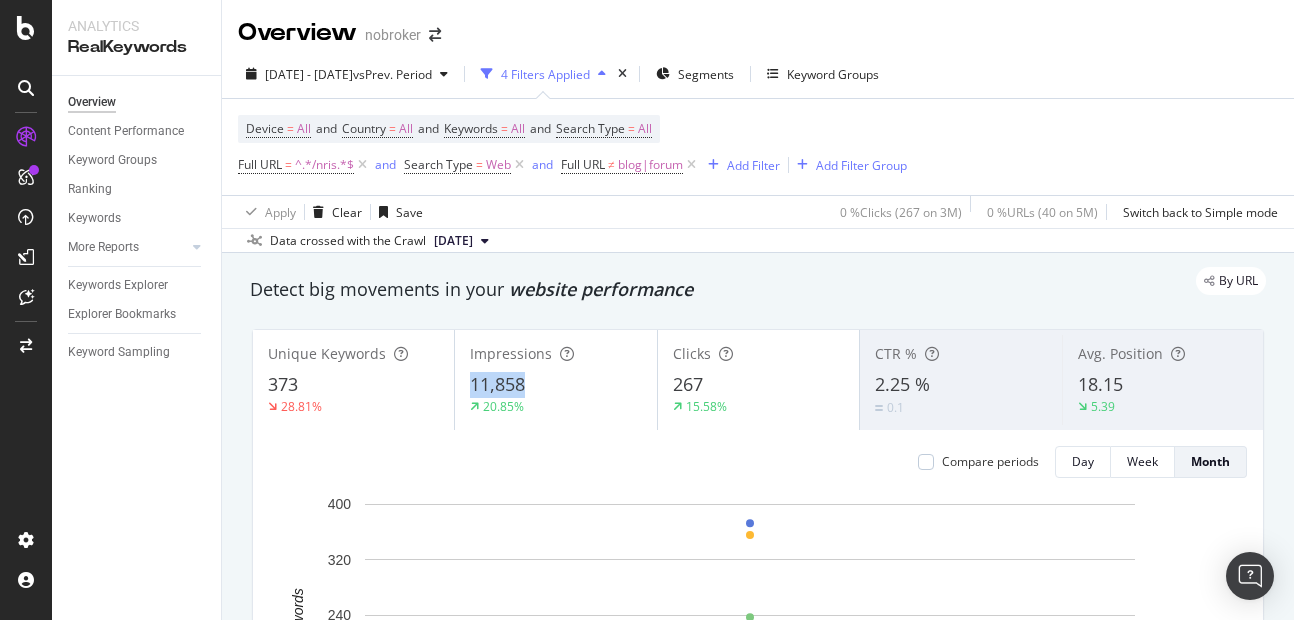 copy on "11,858" 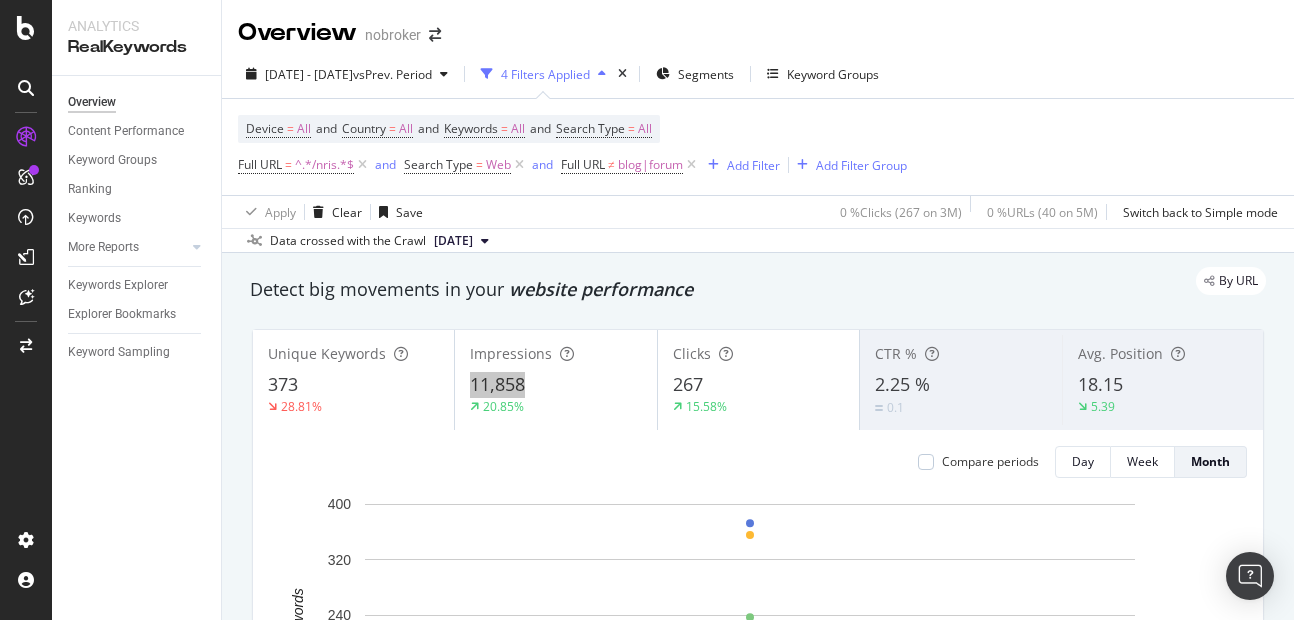 drag, startPoint x: 457, startPoint y: 381, endPoint x: 578, endPoint y: 376, distance: 121.103264 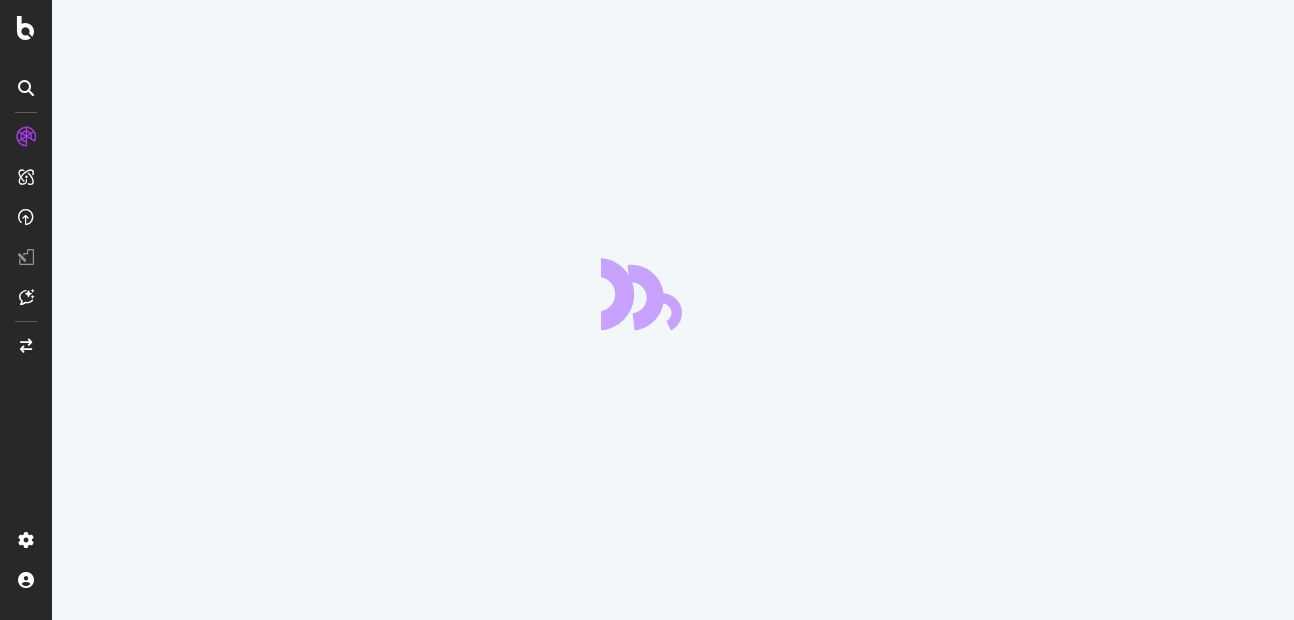 scroll, scrollTop: 0, scrollLeft: 0, axis: both 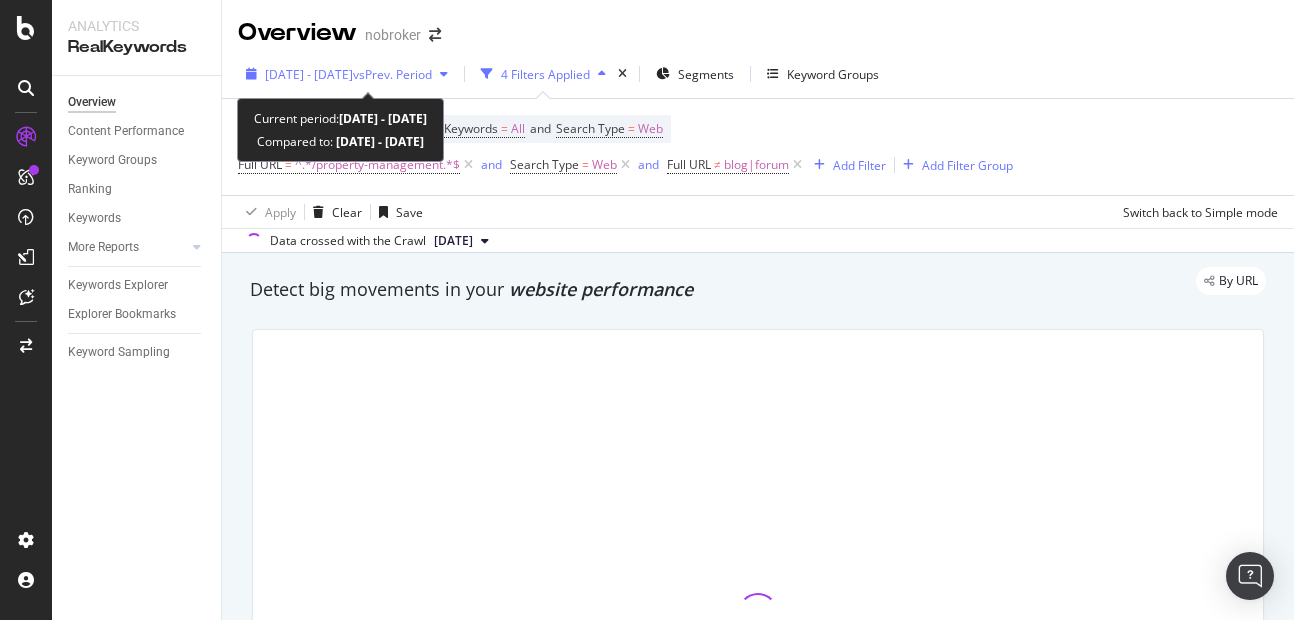 click on "[DATE] - [DATE]" at bounding box center [309, 74] 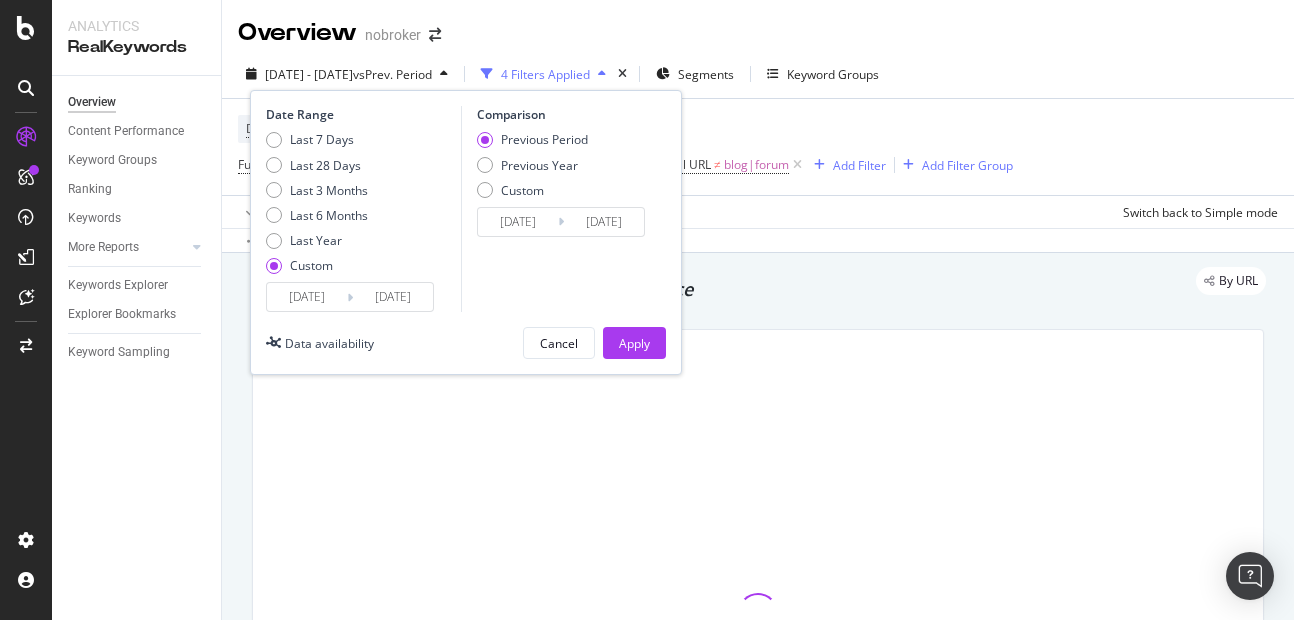 click on "[DATE]" at bounding box center (393, 297) 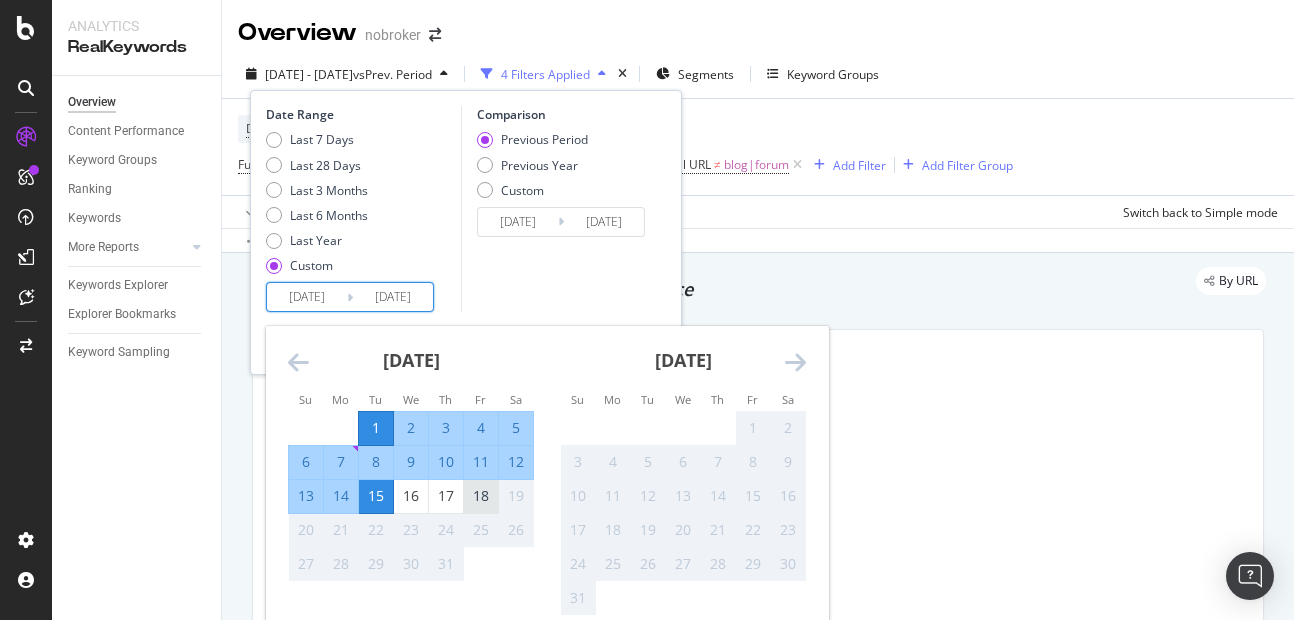 click on "18" at bounding box center [481, 496] 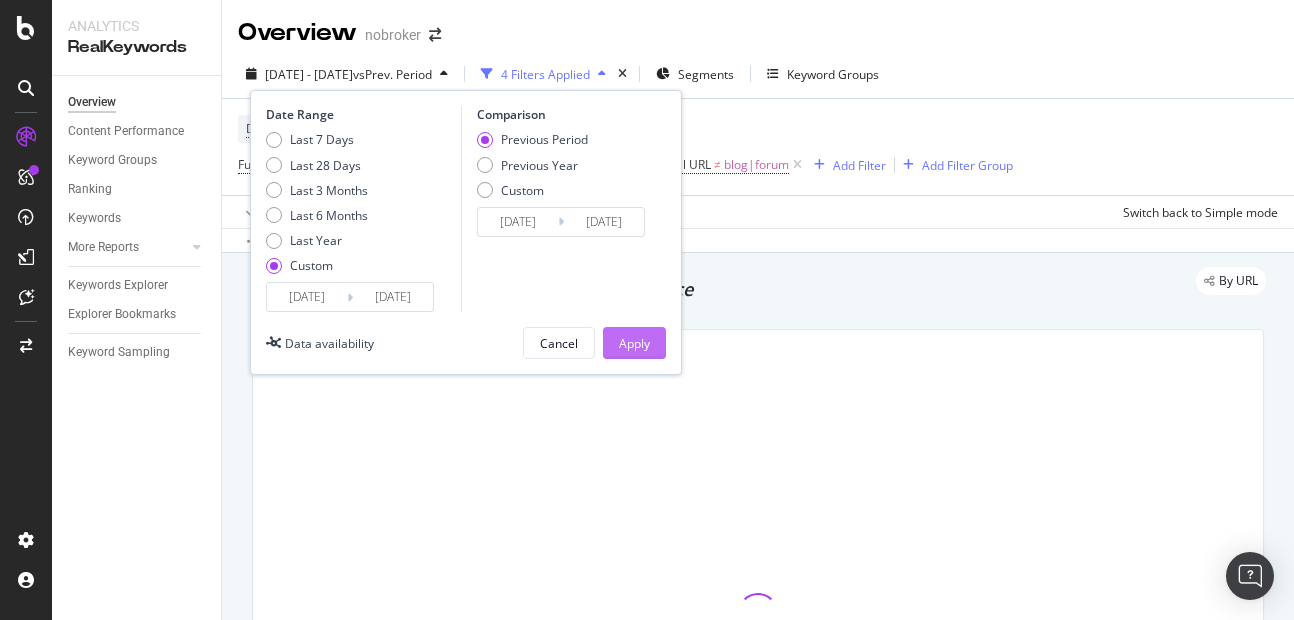 click on "Apply" at bounding box center [634, 343] 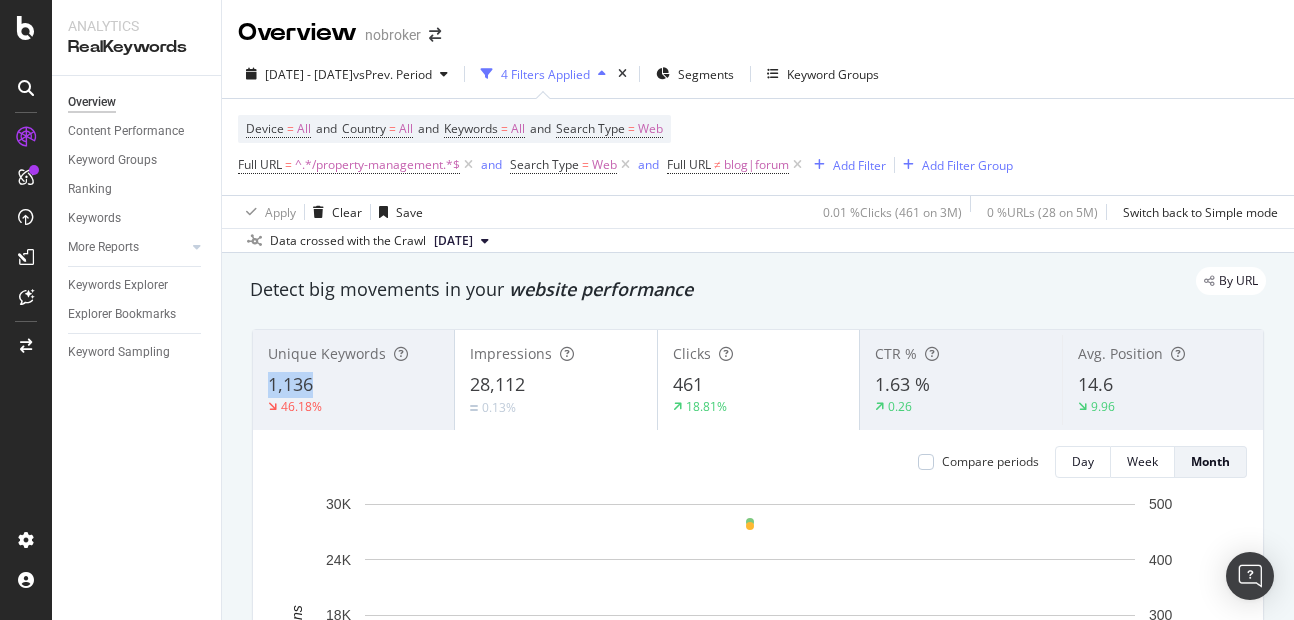 copy on "1,136" 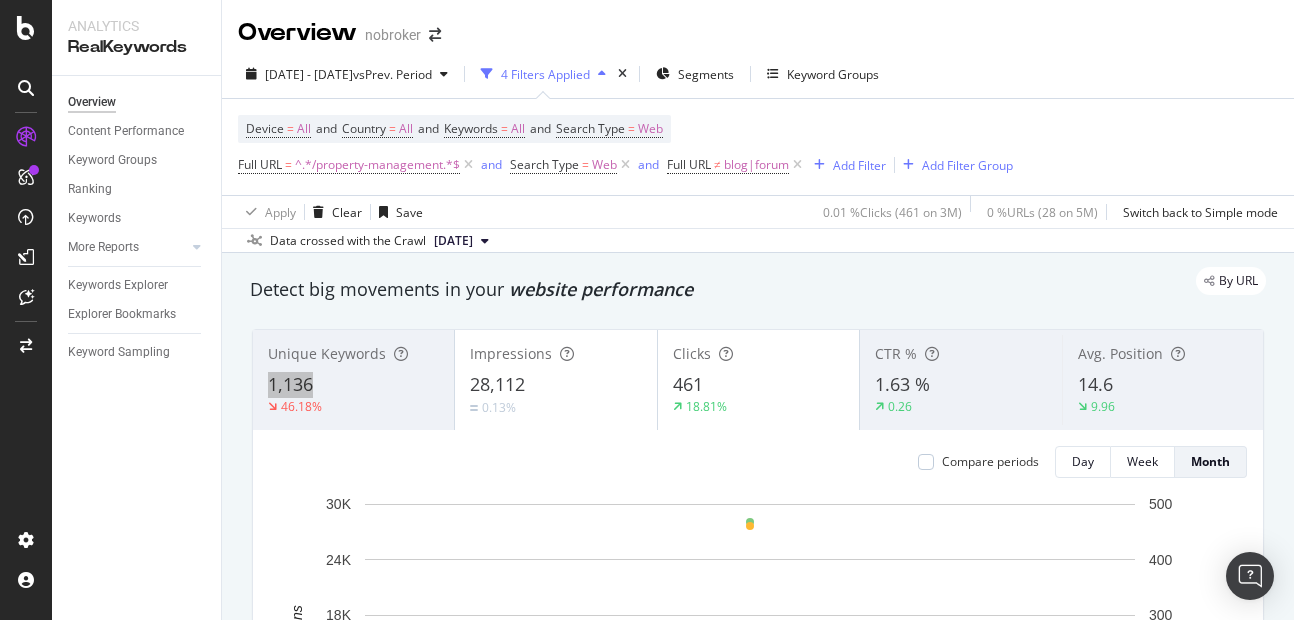drag, startPoint x: 271, startPoint y: 388, endPoint x: 336, endPoint y: 388, distance: 65 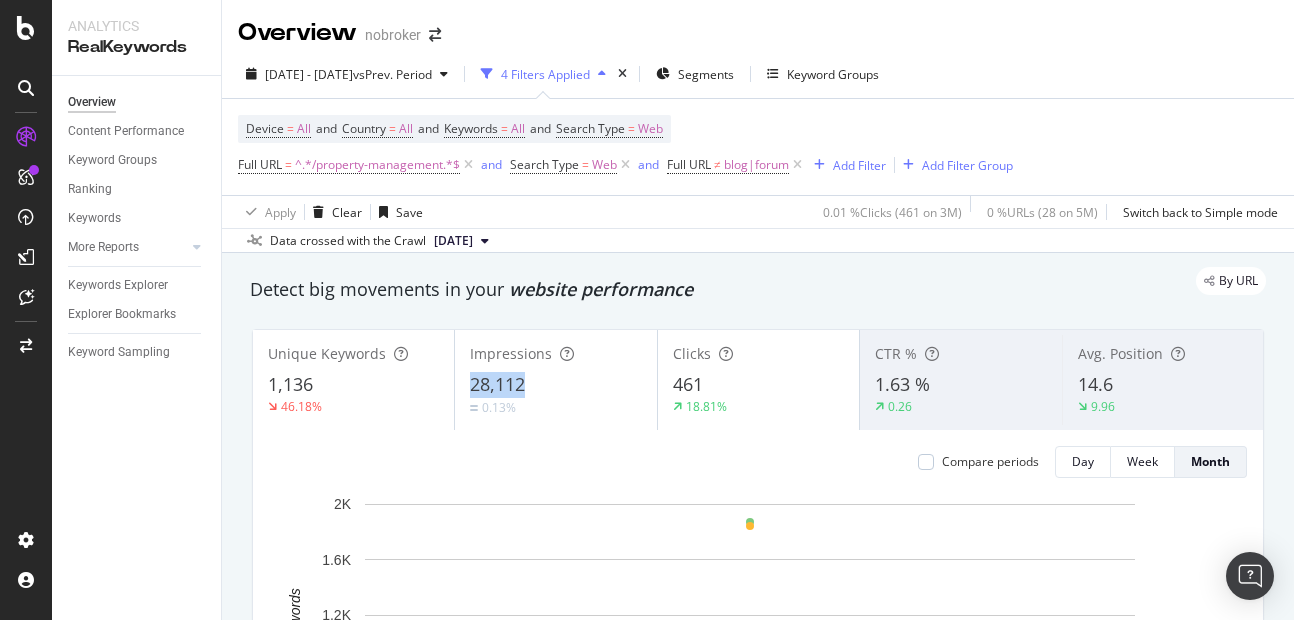 copy on "28,112" 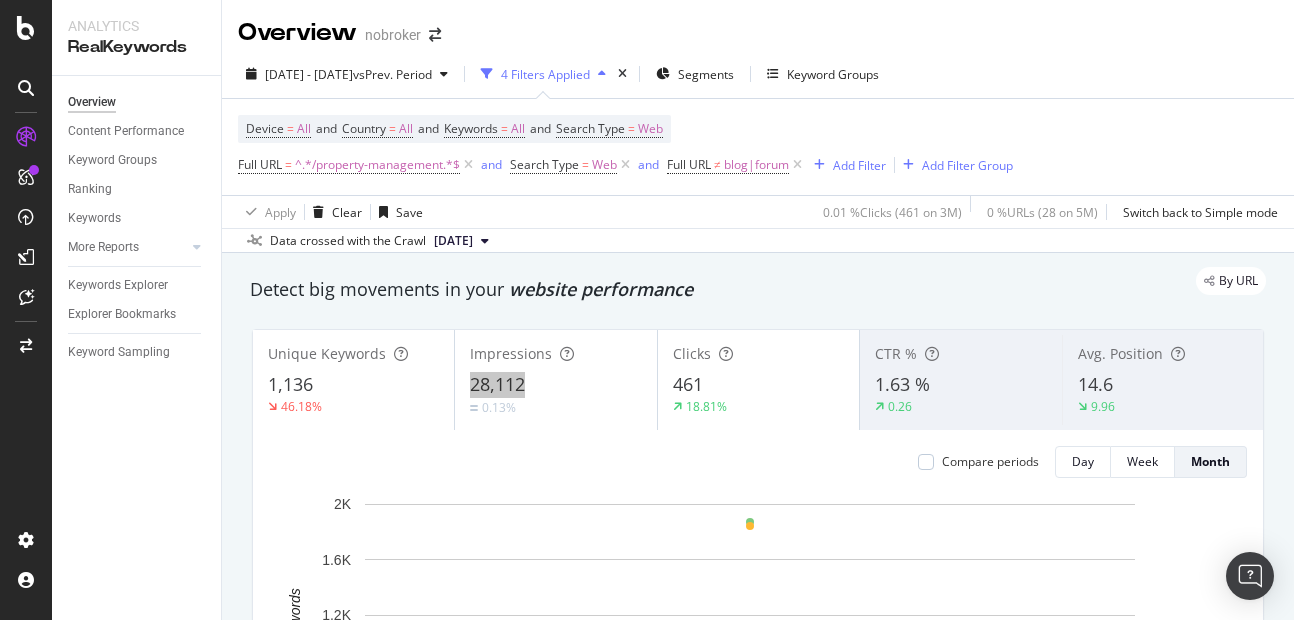 drag, startPoint x: 467, startPoint y: 377, endPoint x: 550, endPoint y: 375, distance: 83.02409 